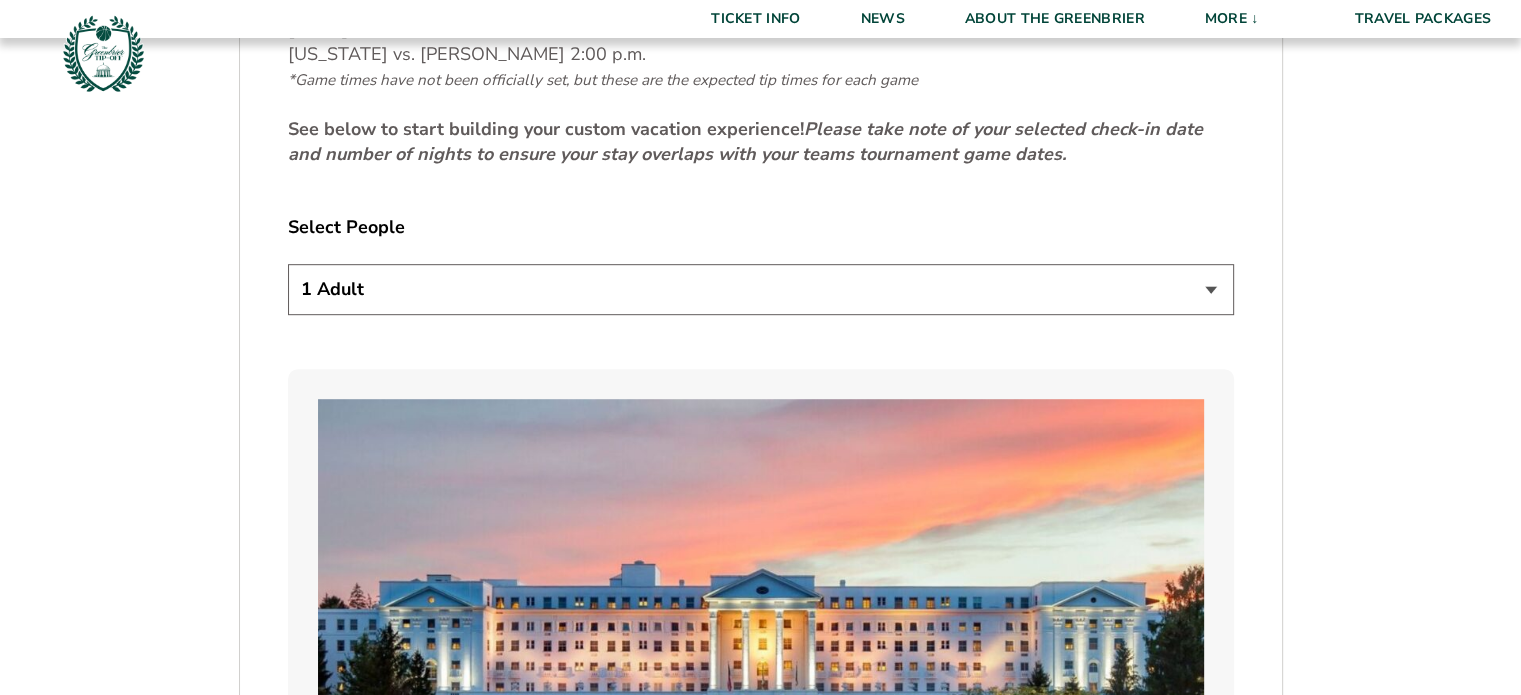 scroll, scrollTop: 1100, scrollLeft: 0, axis: vertical 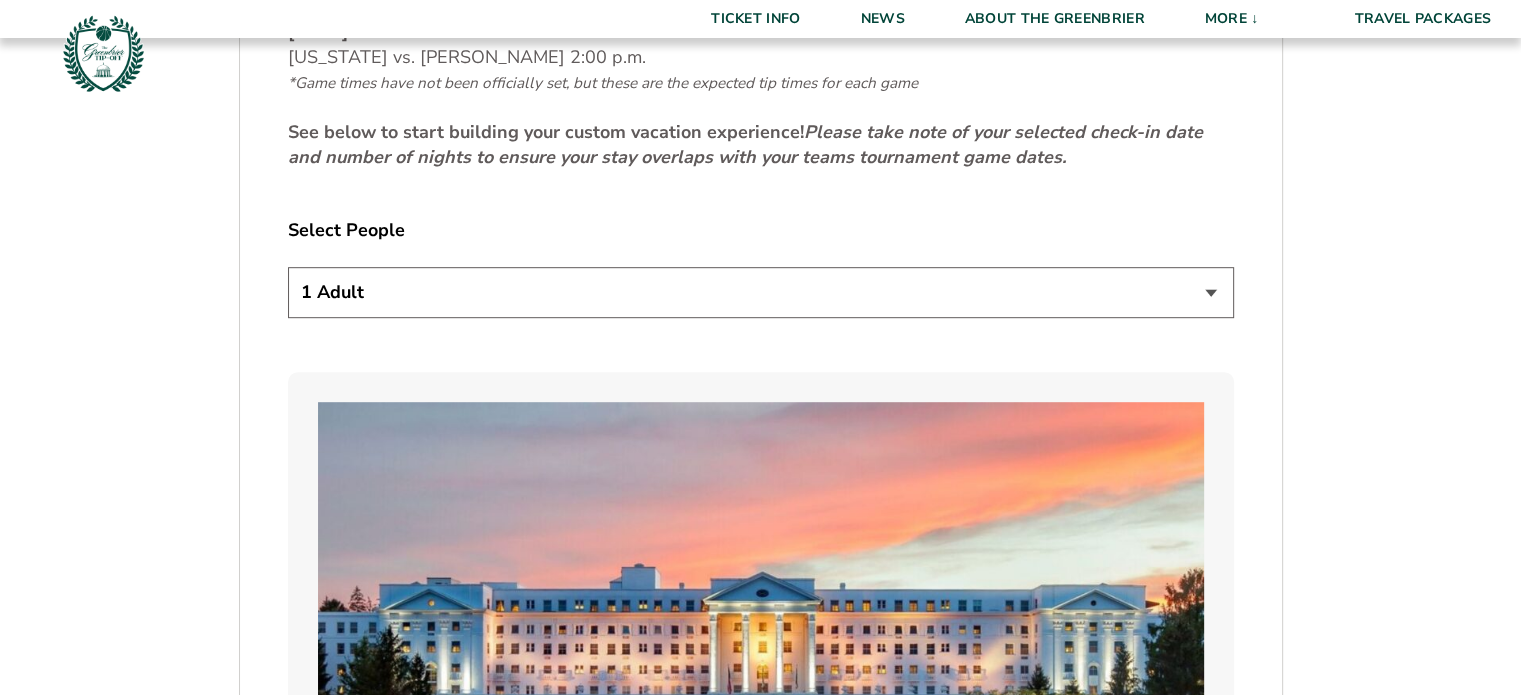 click on "1 Adult
2 Adults
3 Adults
4 Adults
2 Adults + 1 Child
2 Adults + 2 Children
2 Adults + 3 Children" at bounding box center (761, 292) 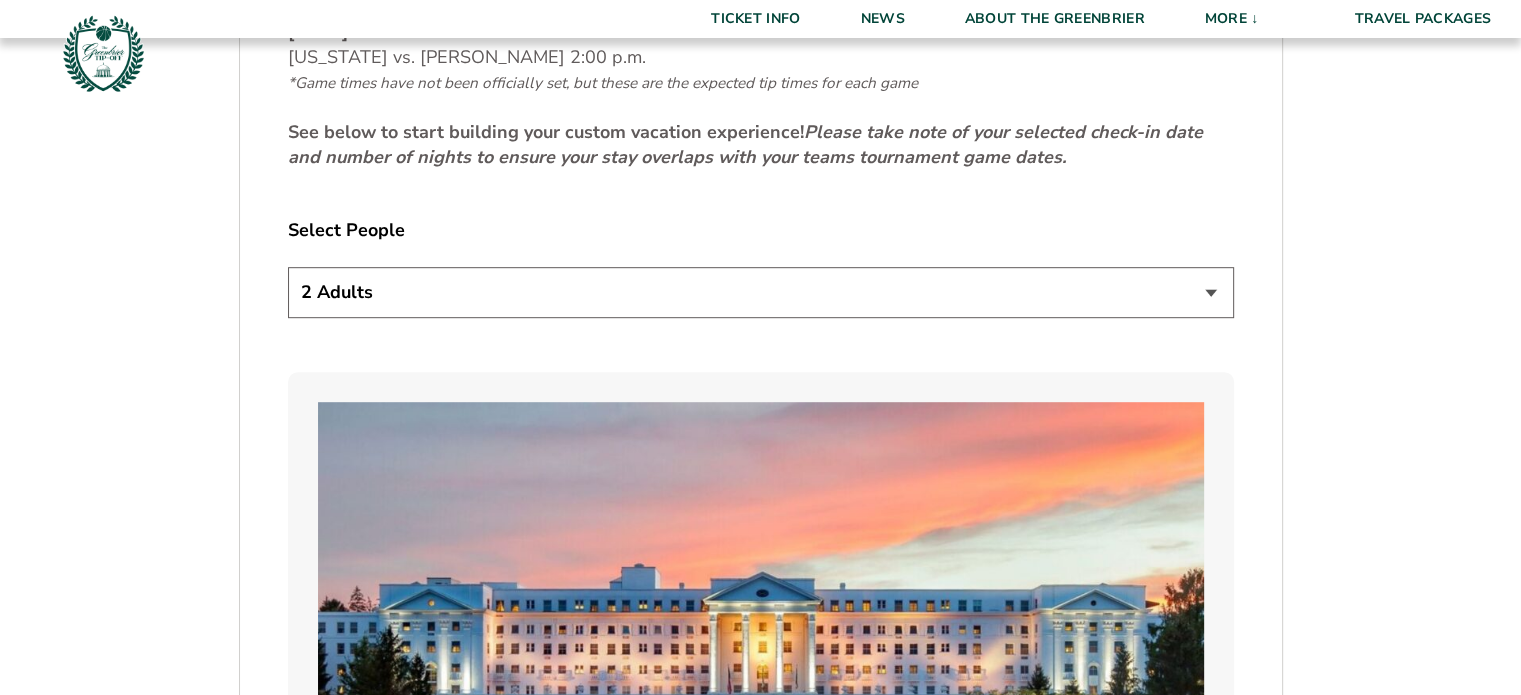click on "1 Adult
2 Adults
3 Adults
4 Adults
2 Adults + 1 Child
2 Adults + 2 Children
2 Adults + 3 Children" at bounding box center (761, 292) 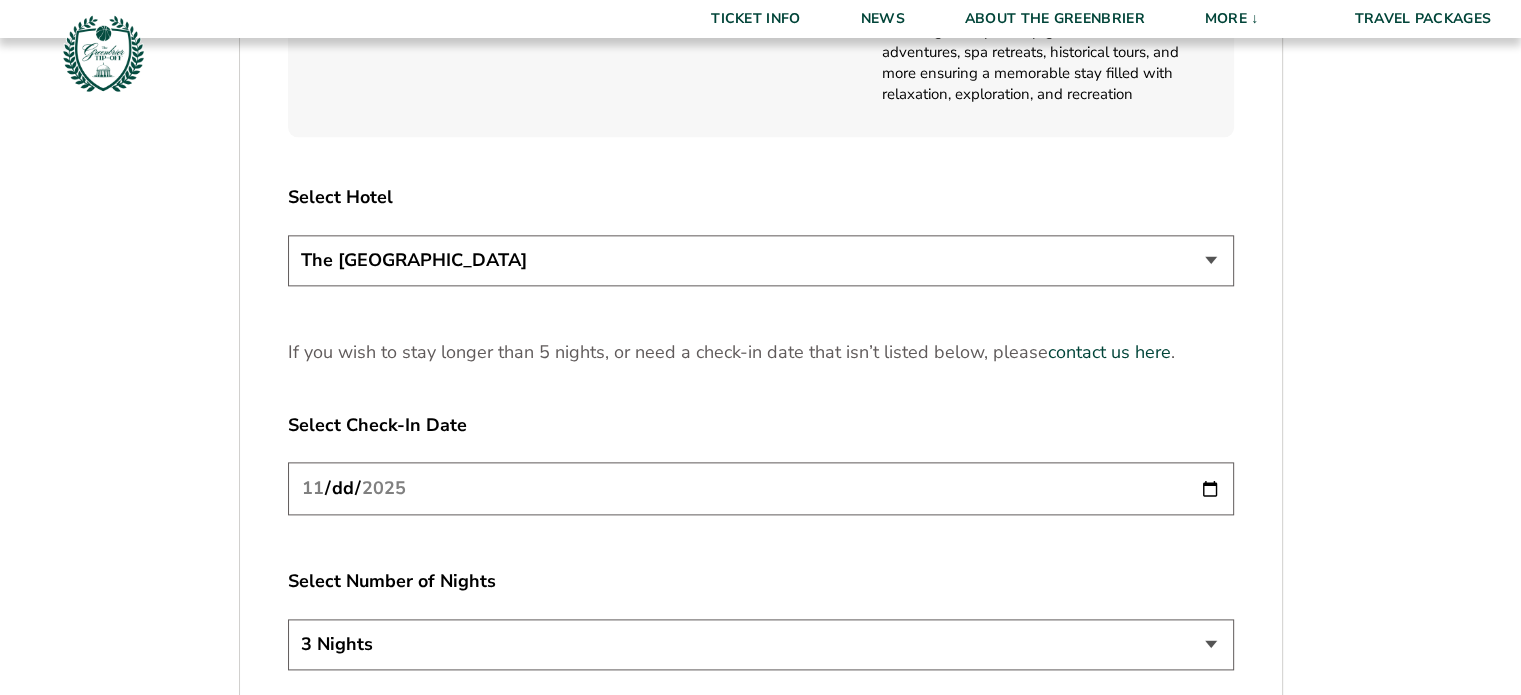 scroll, scrollTop: 2500, scrollLeft: 0, axis: vertical 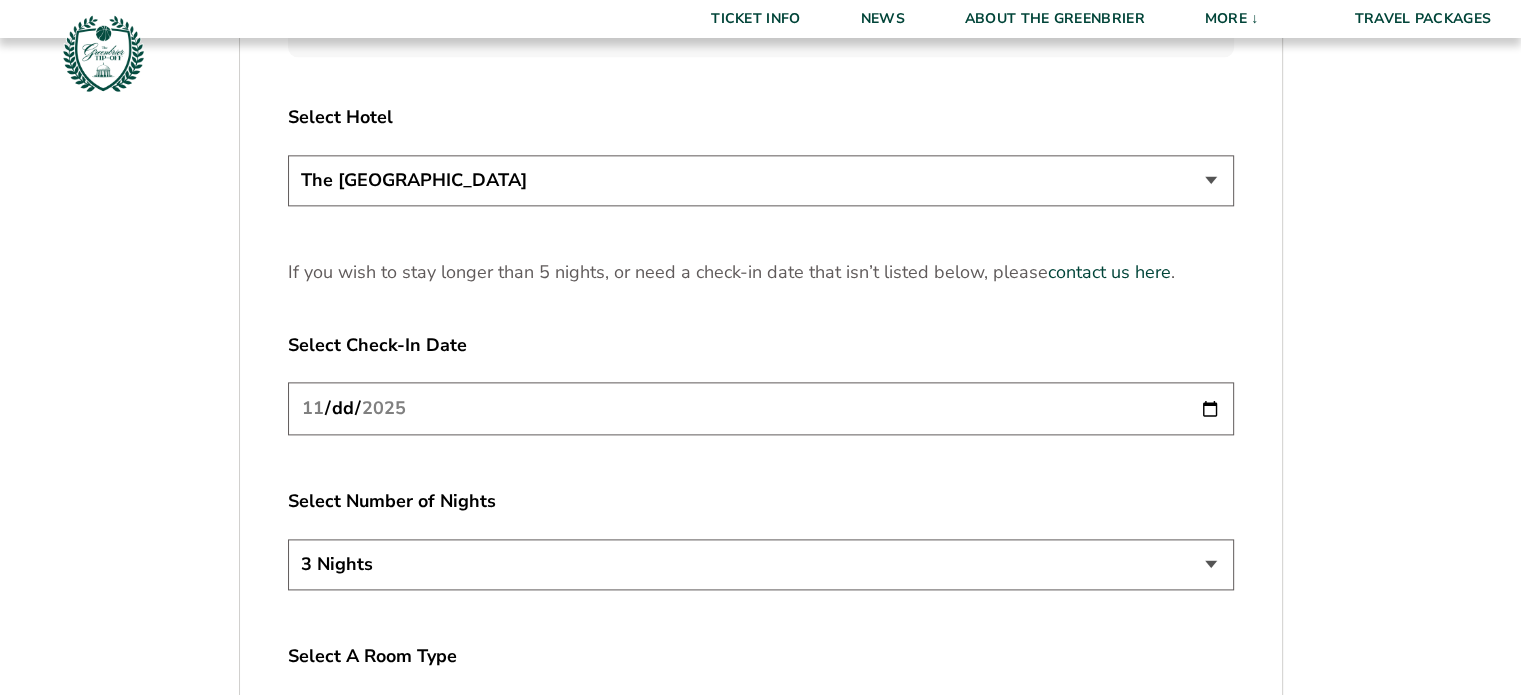click on "[DATE]" at bounding box center [761, 408] 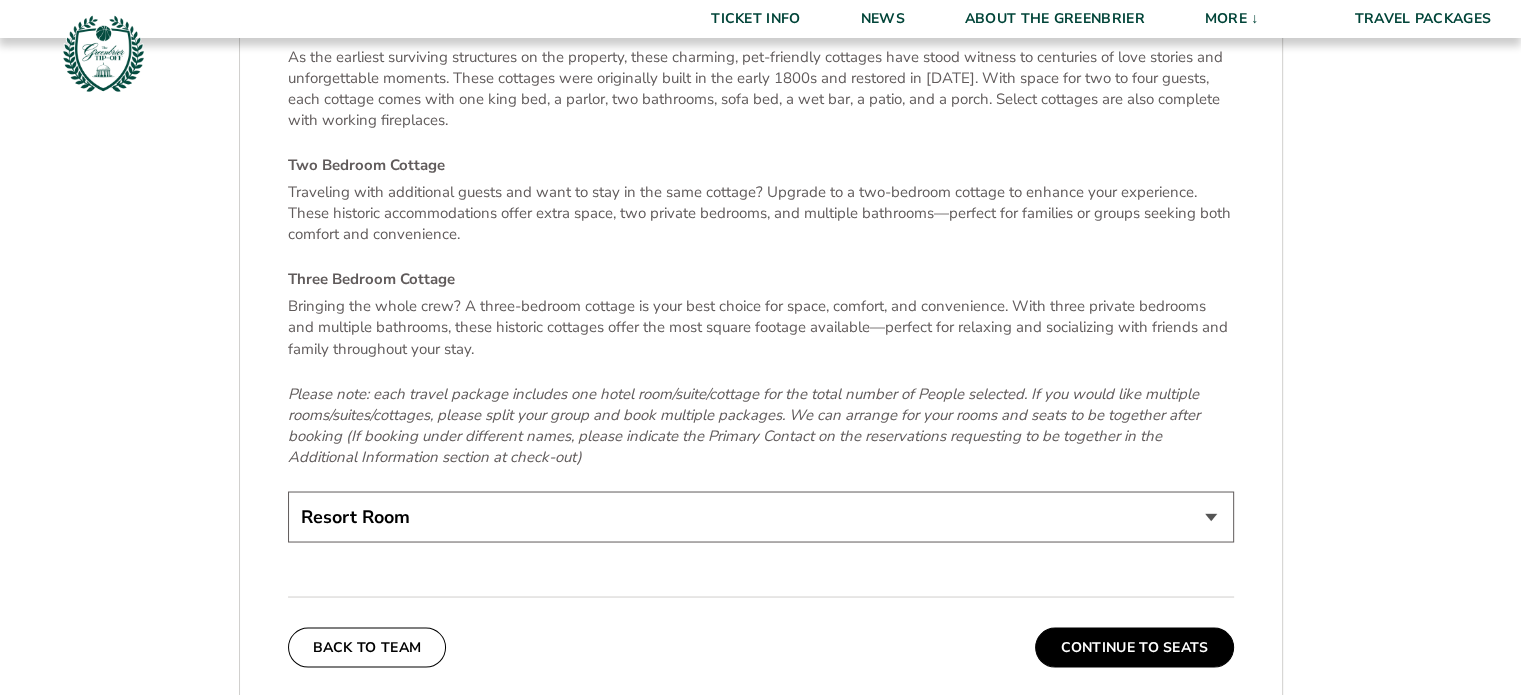 scroll, scrollTop: 3500, scrollLeft: 0, axis: vertical 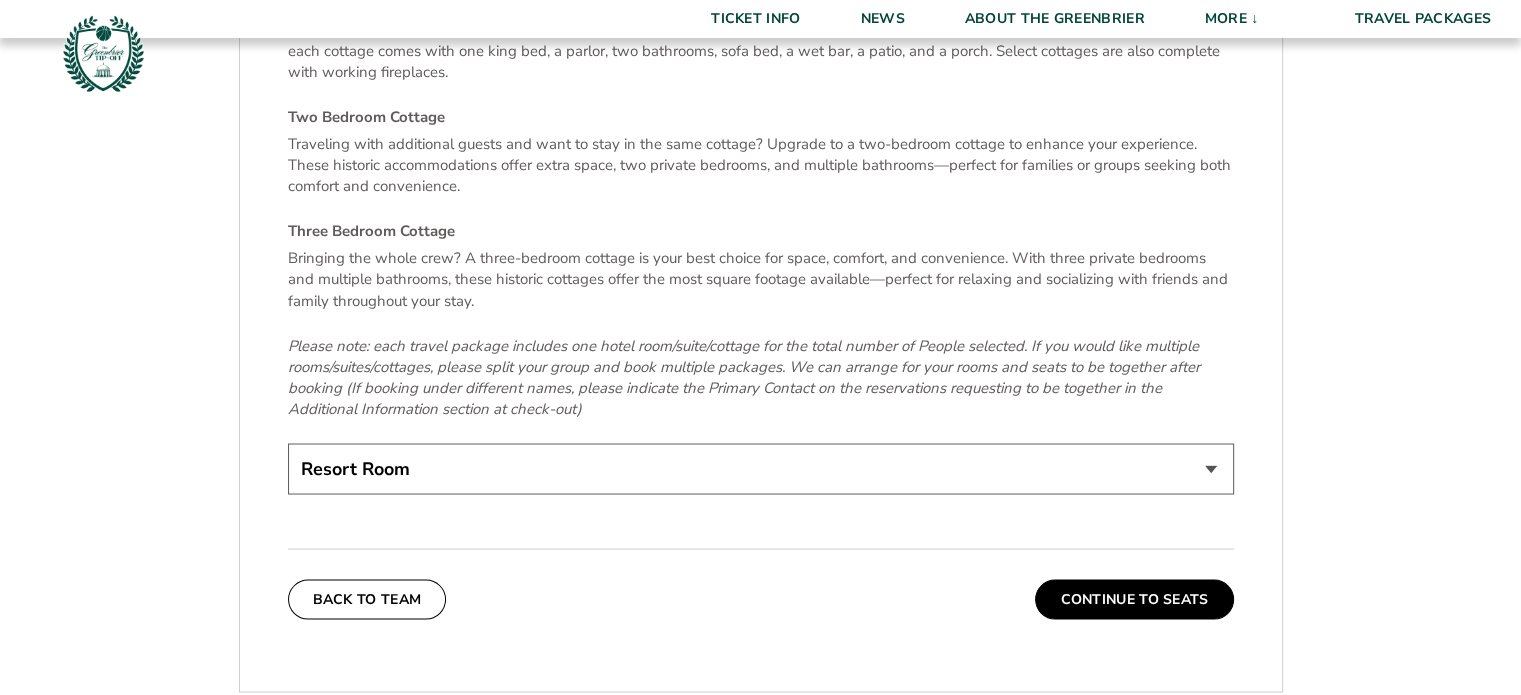 click on "Resort Room  One Bedroom Suite (+$200 per night) Two Bedroom Suite (+$475 per night) One Bedroom Cottage (+$275 per night) Two Bedroom Cottage (+$875 per night) Three Bedroom Cottage (+$1475 per night)" at bounding box center [761, 468] 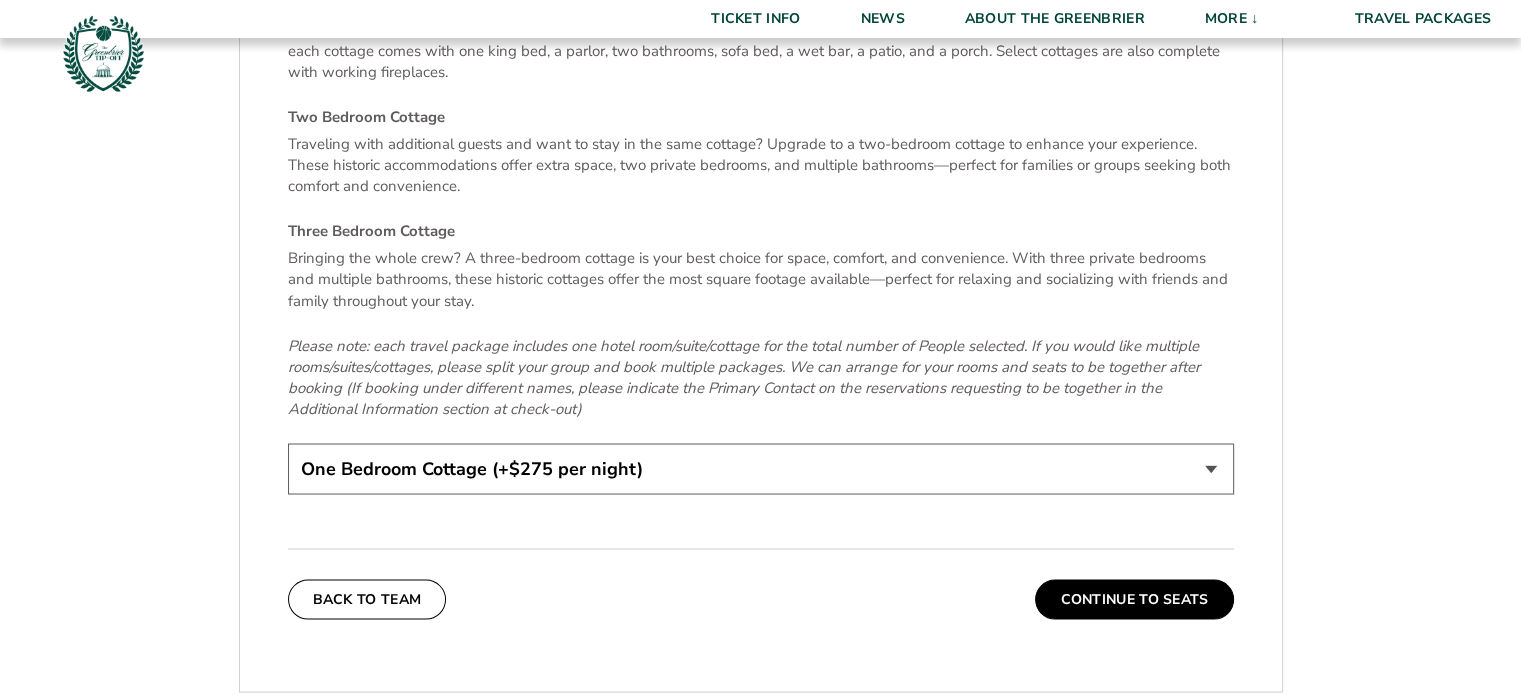 click on "Resort Room  One Bedroom Suite (+$200 per night) Two Bedroom Suite (+$475 per night) One Bedroom Cottage (+$275 per night) Two Bedroom Cottage (+$875 per night) Three Bedroom Cottage (+$1475 per night)" at bounding box center (761, 468) 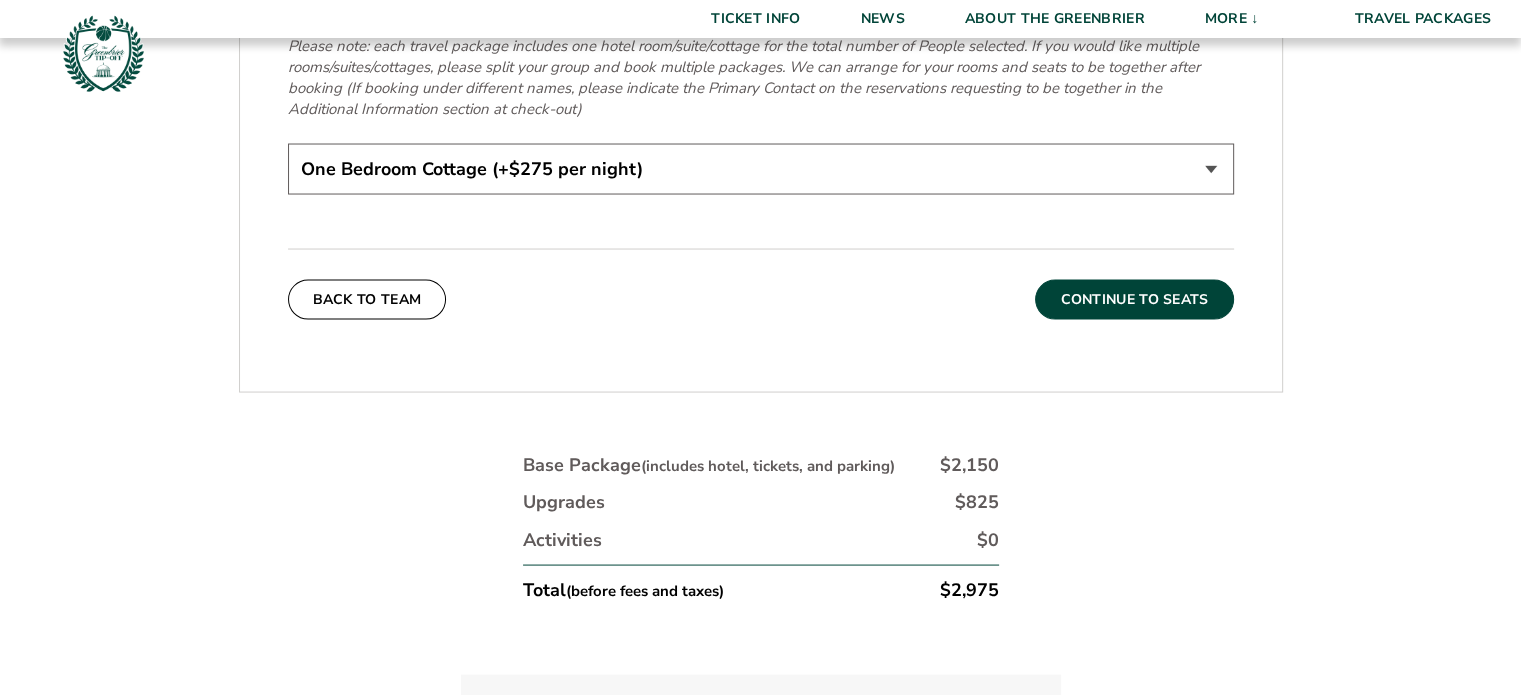 click on "Continue To Seats" at bounding box center [1134, 299] 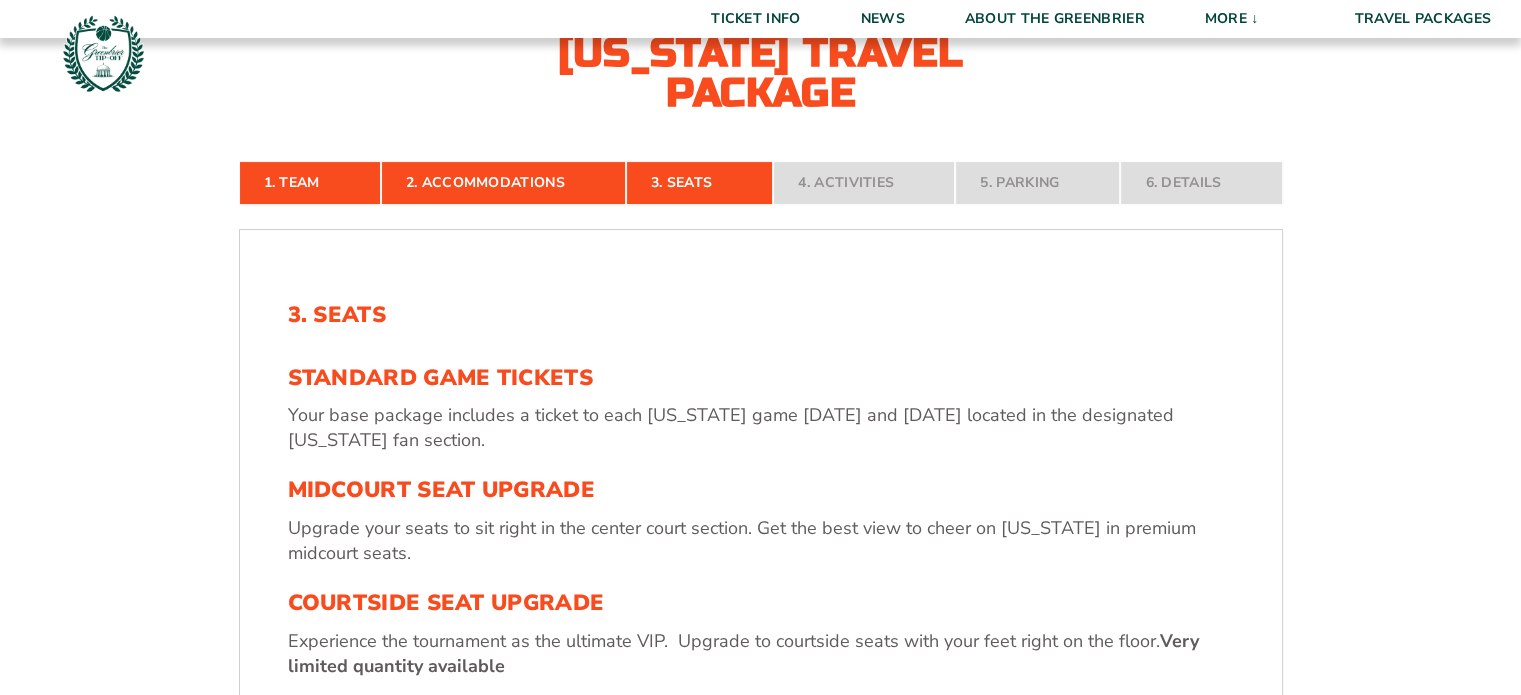 scroll, scrollTop: 828, scrollLeft: 0, axis: vertical 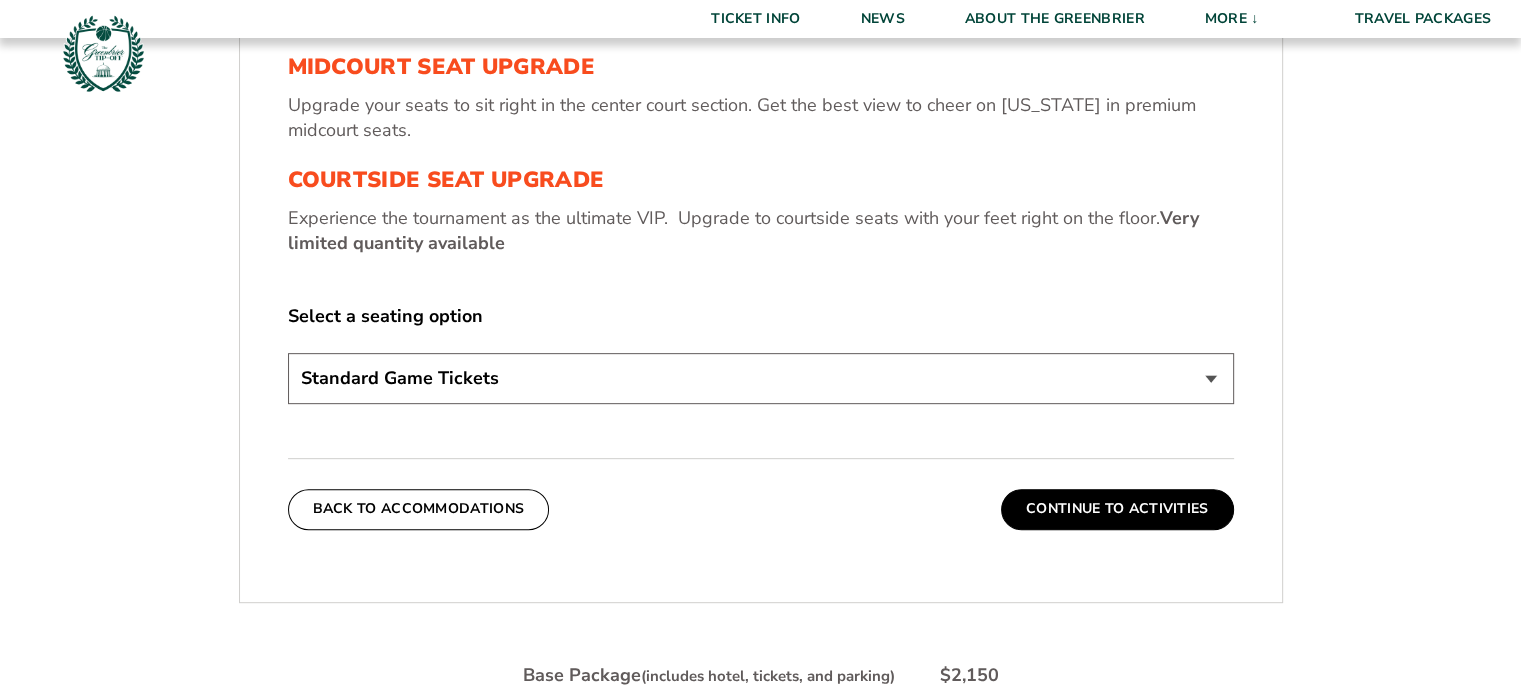 click on "Standard Game Tickets
Midcourt Seat Upgrade (+$130 per person)
Courtside Seat Upgrade (+$590 per person)" at bounding box center [761, 378] 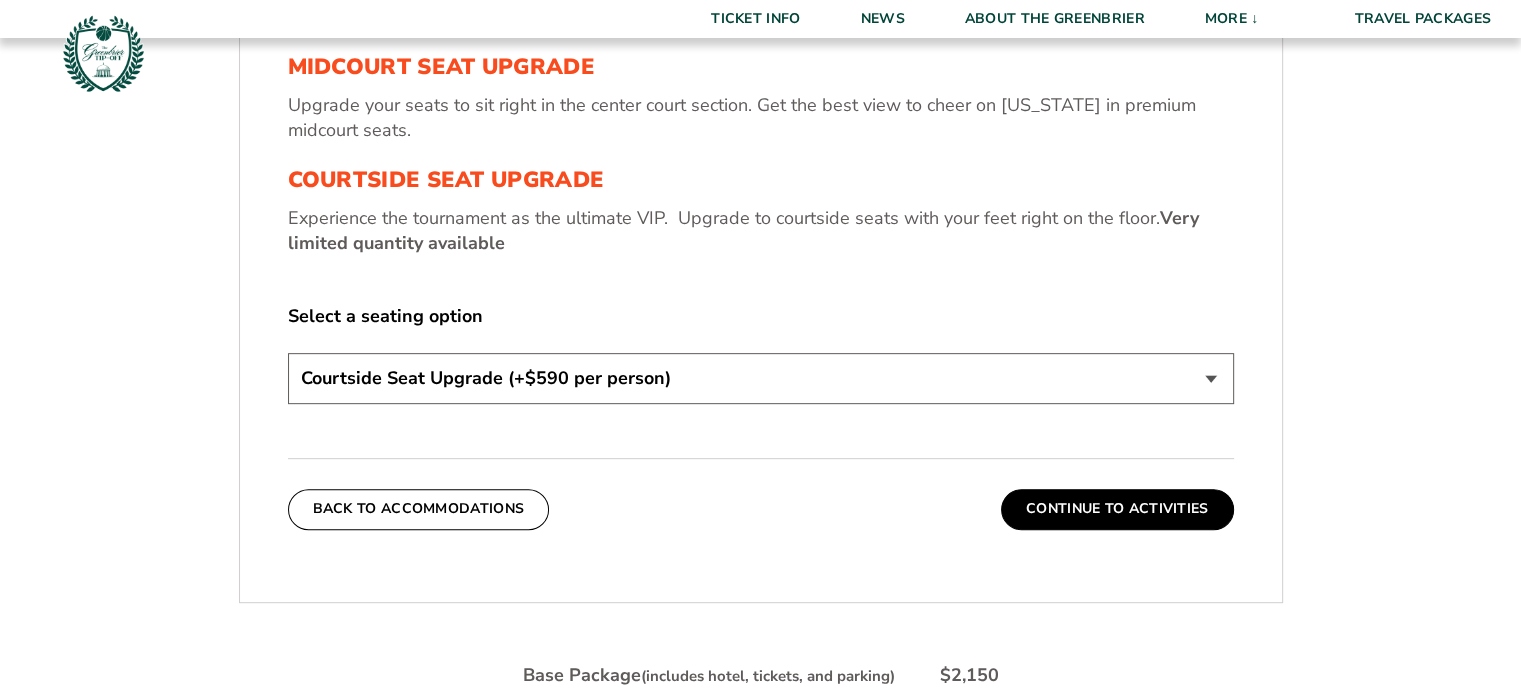 click on "Standard Game Tickets
Midcourt Seat Upgrade (+$130 per person)
Courtside Seat Upgrade (+$590 per person)" at bounding box center (761, 378) 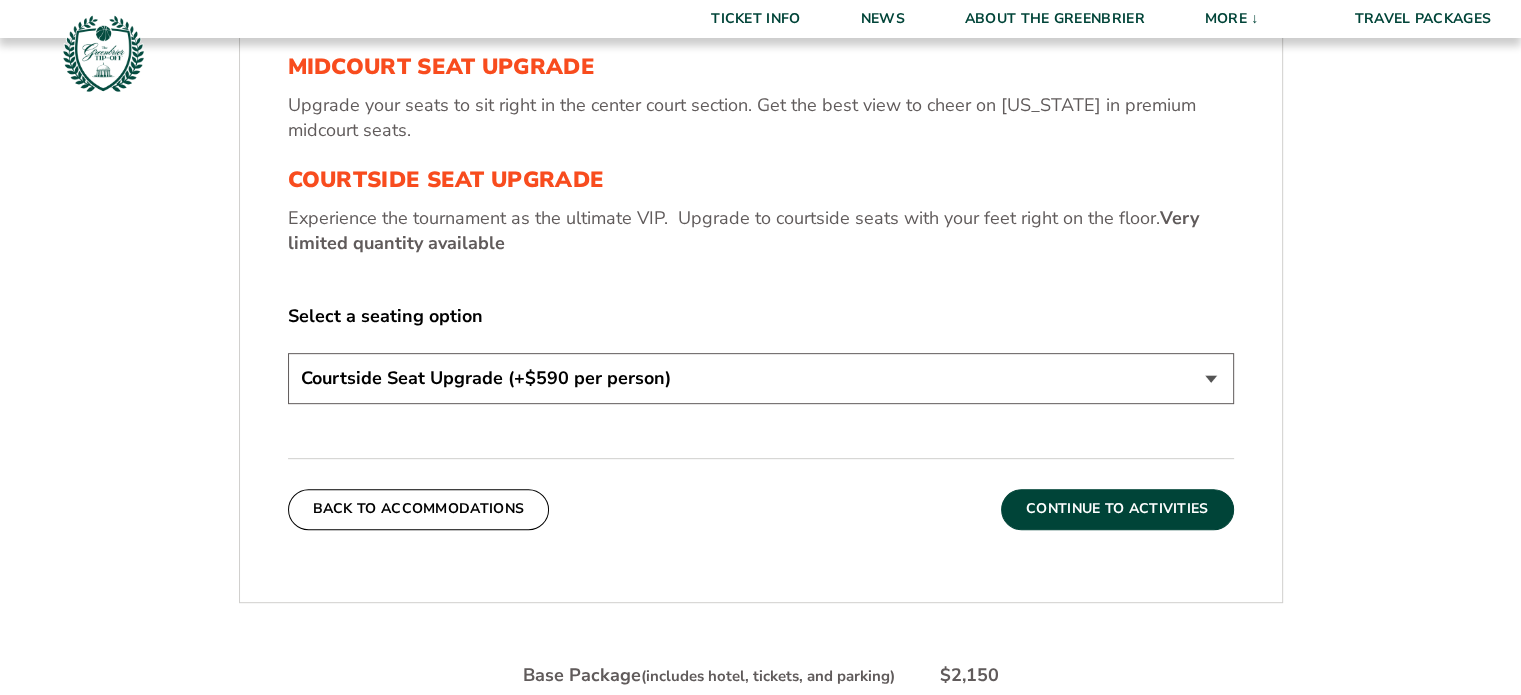 click on "Continue To Activities" at bounding box center (1117, 509) 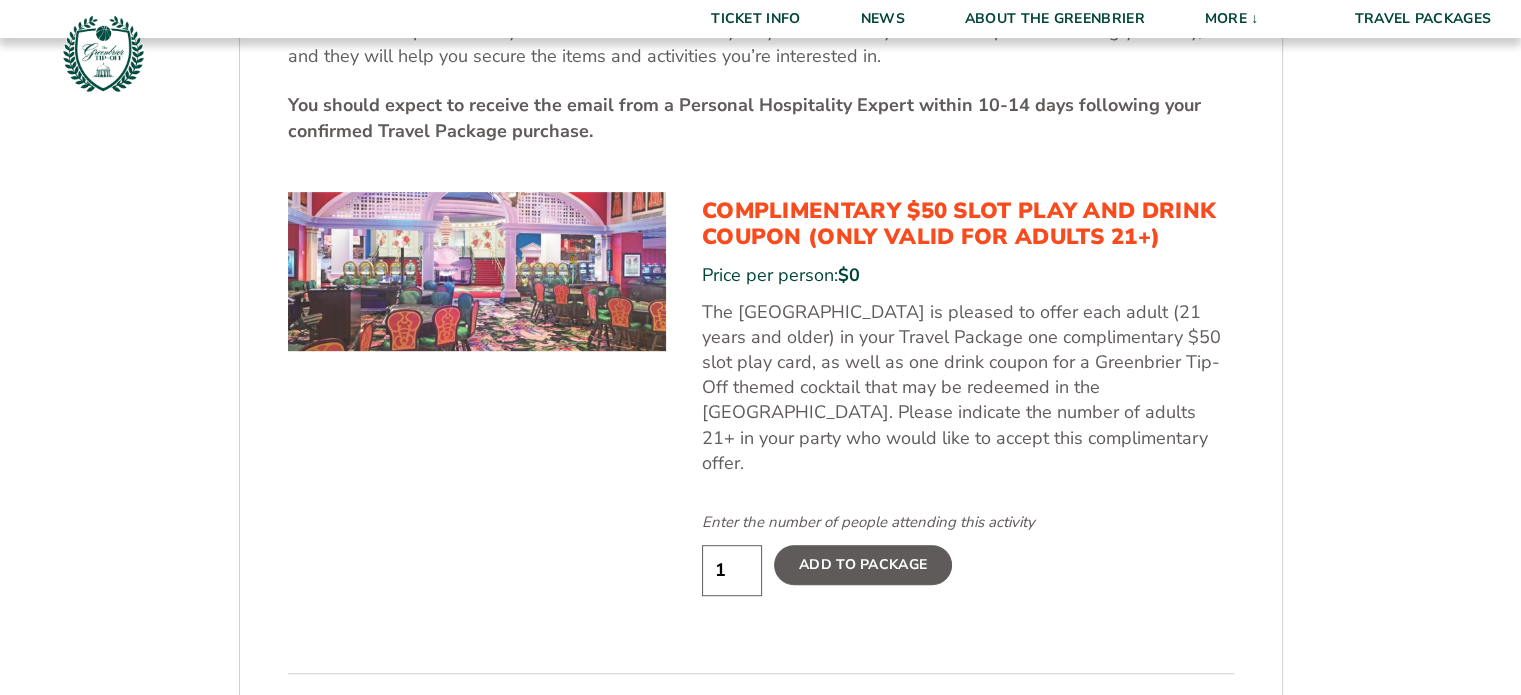scroll, scrollTop: 1028, scrollLeft: 0, axis: vertical 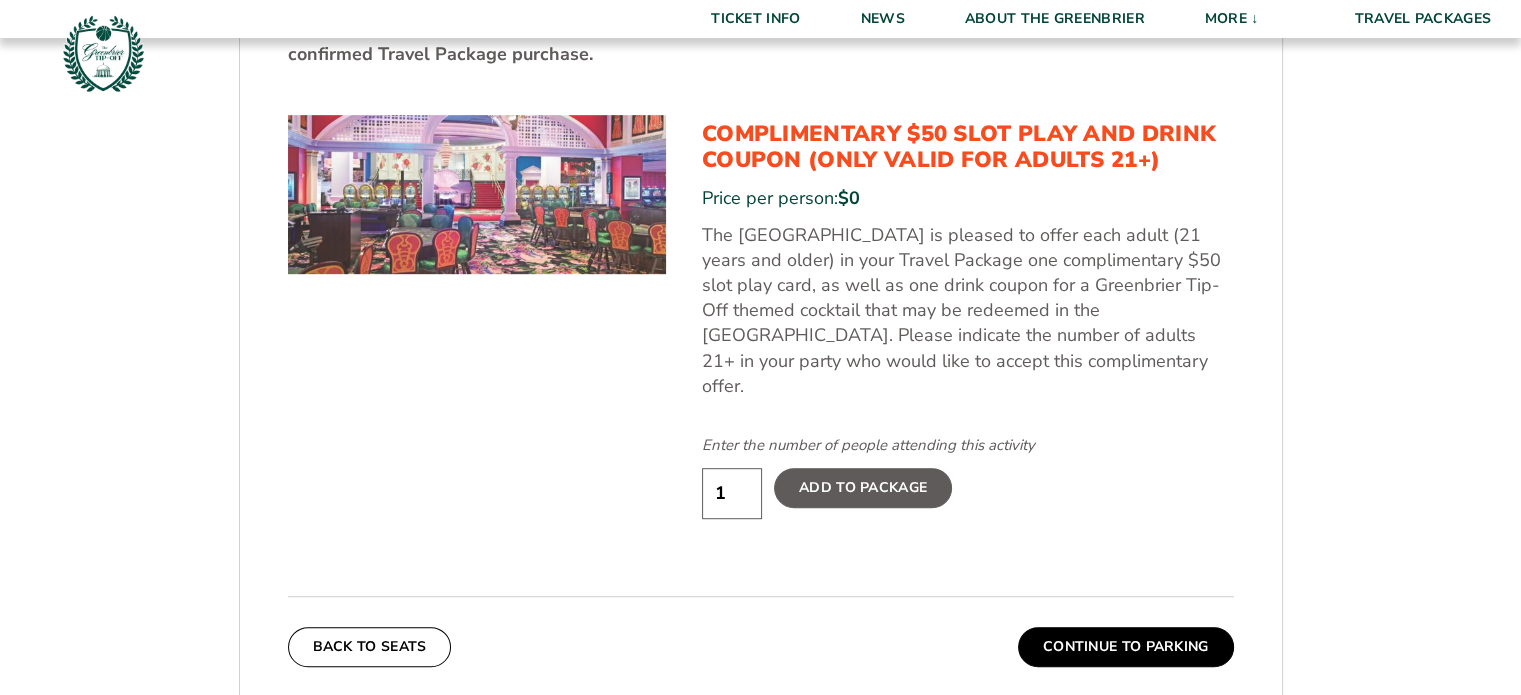 click on "Add To Package" at bounding box center [863, 488] 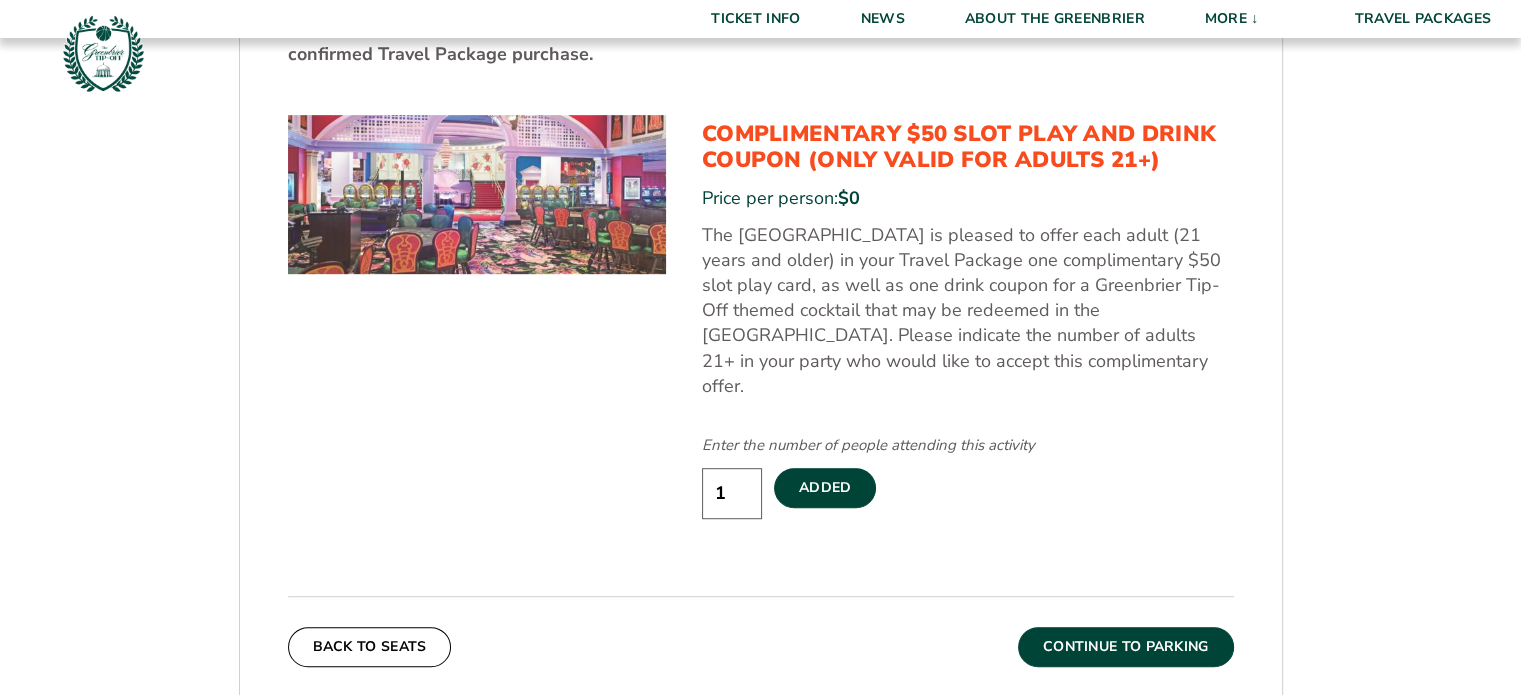 click on "Continue To Parking" at bounding box center [1126, 647] 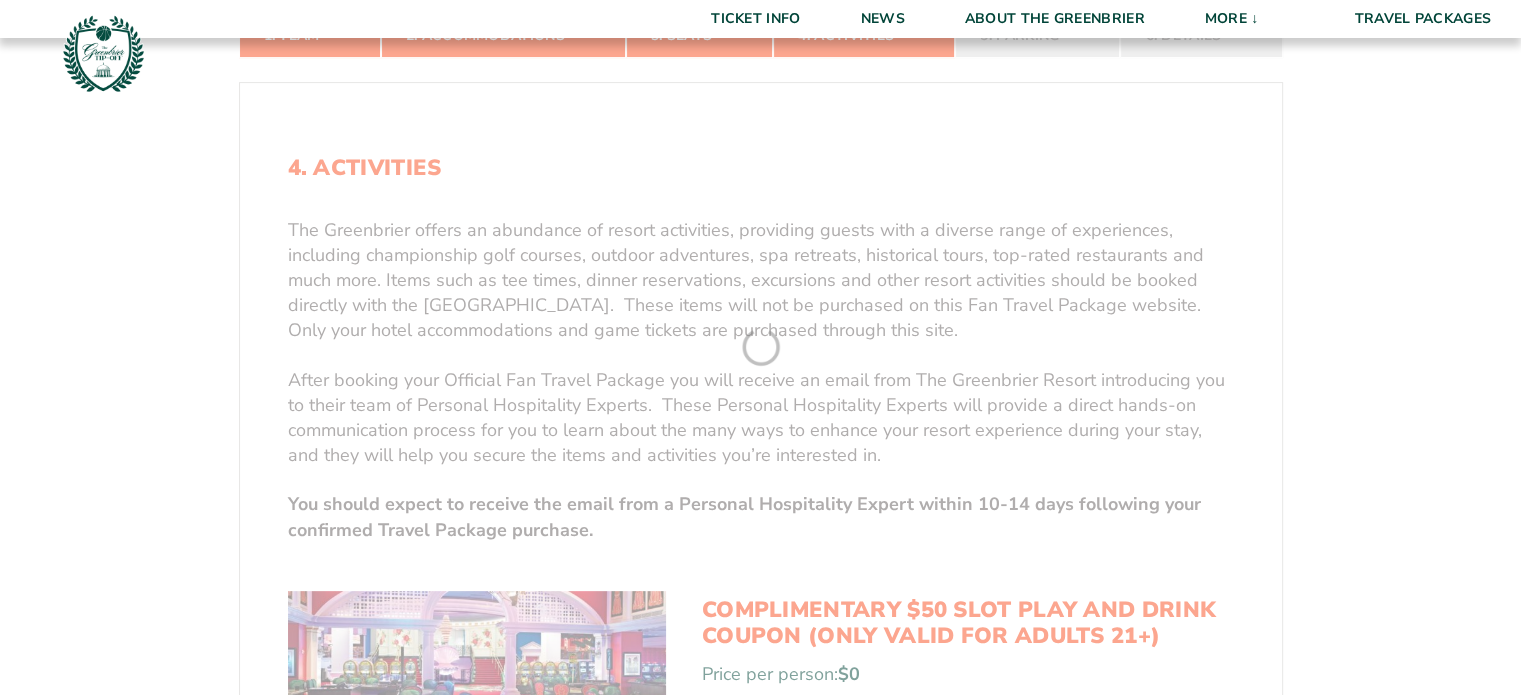 scroll, scrollTop: 328, scrollLeft: 0, axis: vertical 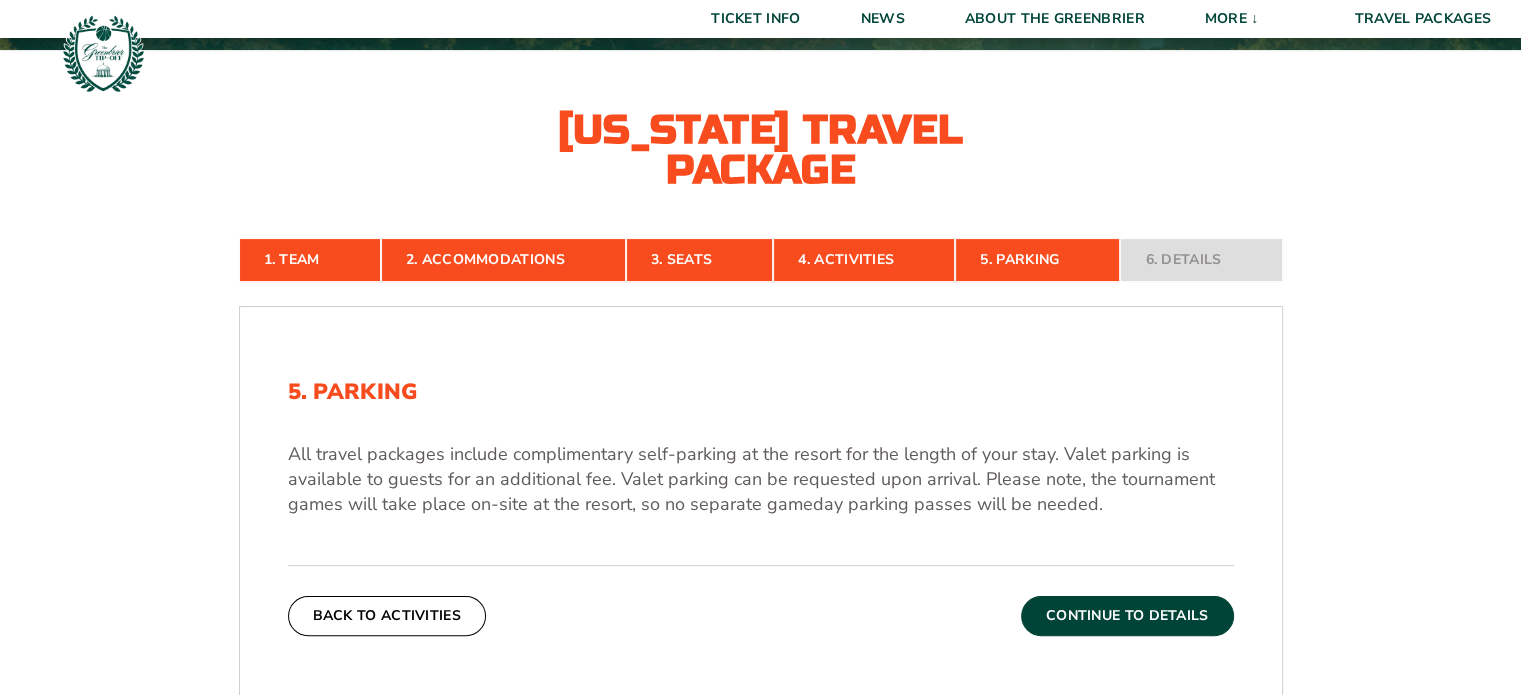 click on "Continue To Details" at bounding box center (1127, 616) 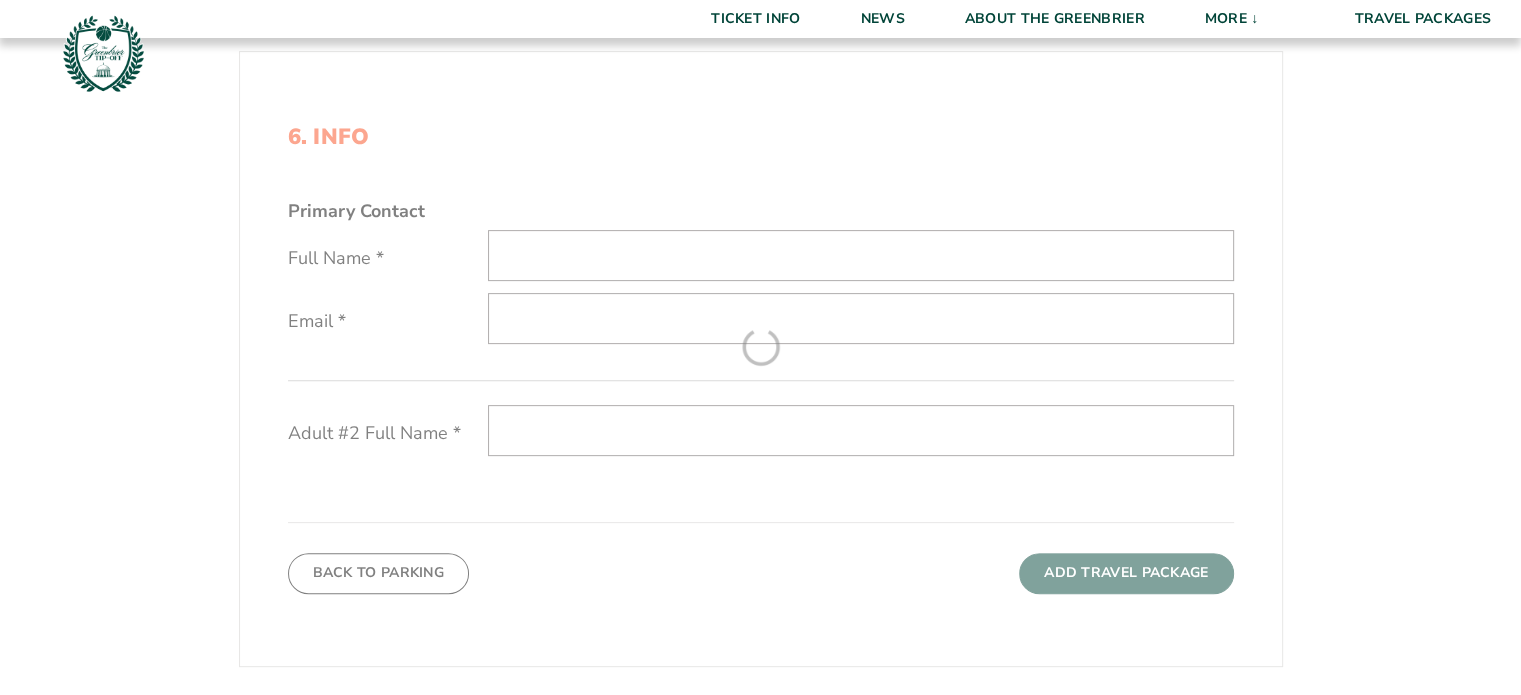 scroll, scrollTop: 628, scrollLeft: 0, axis: vertical 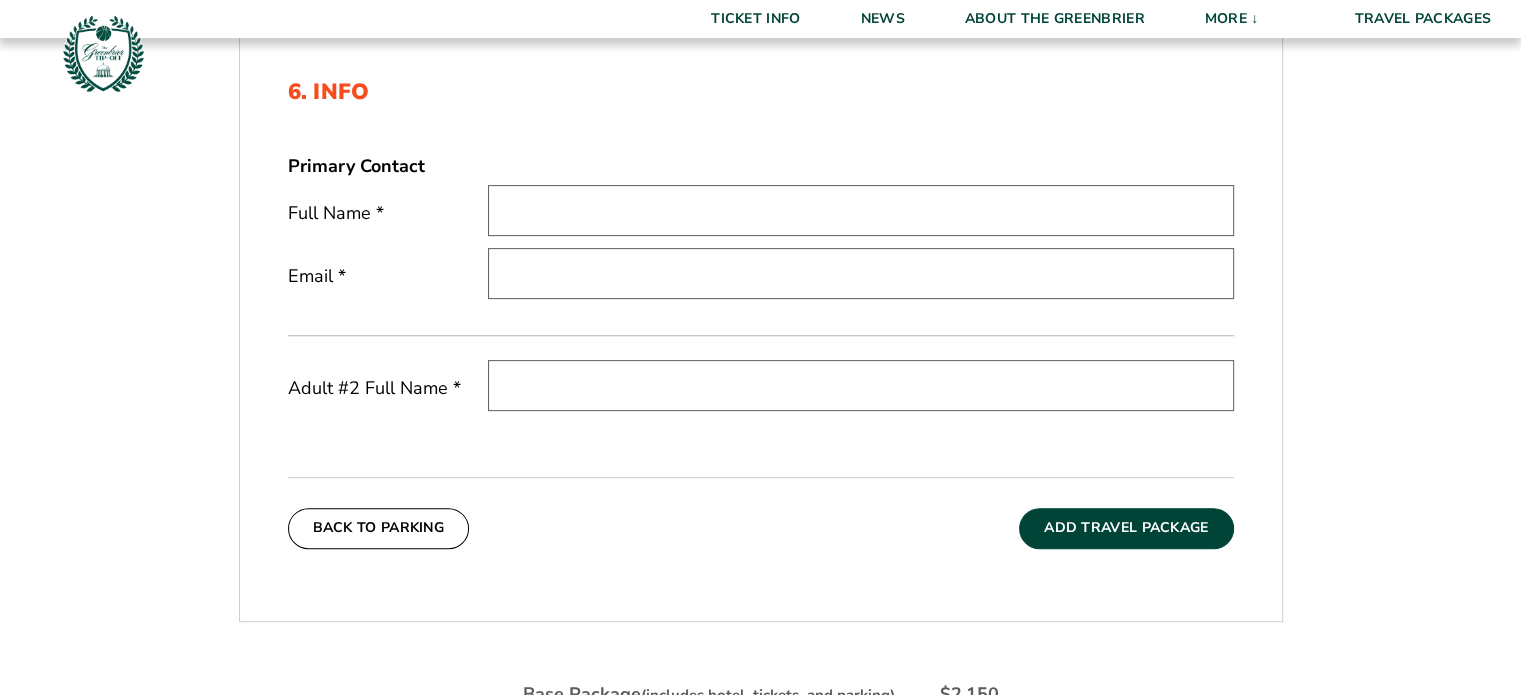 click at bounding box center (861, 210) 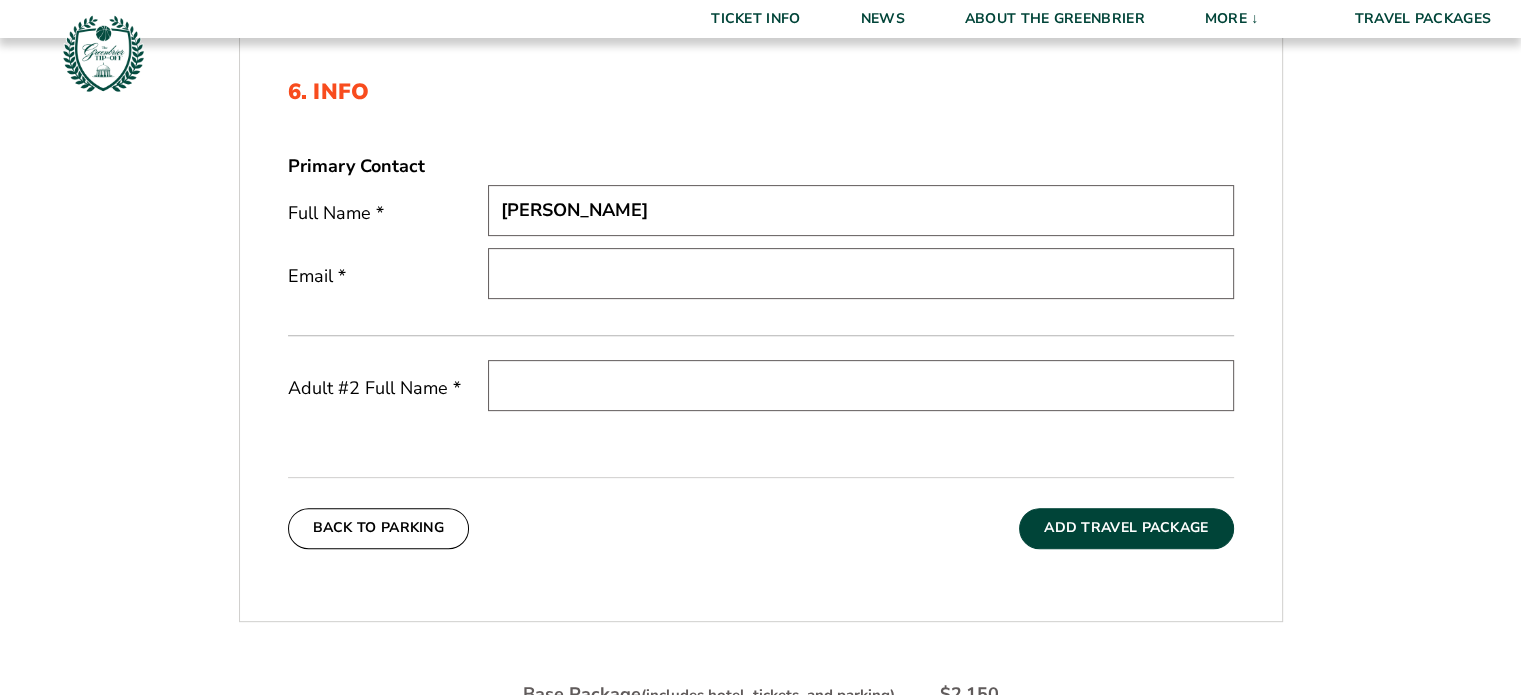 type on "[PERSON_NAME]" 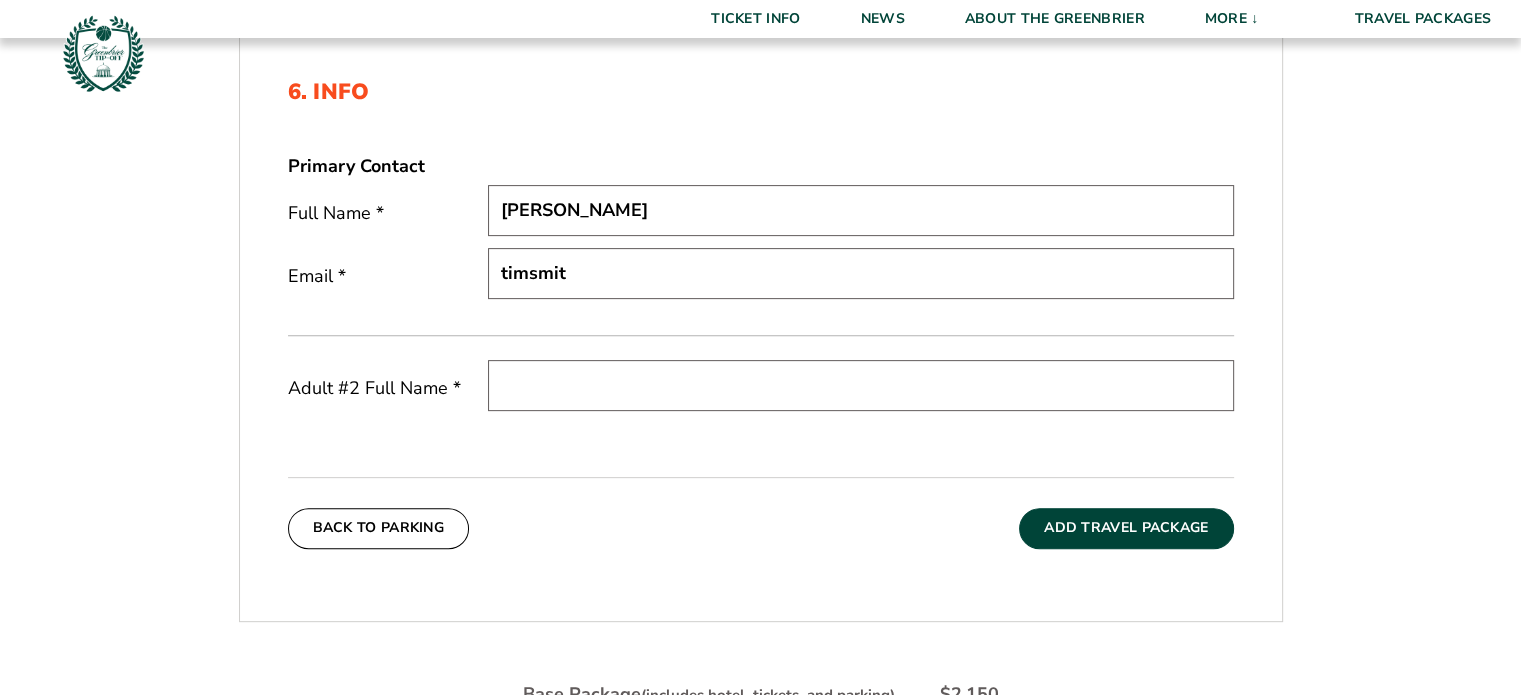 type on "[EMAIL_ADDRESS][DOMAIN_NAME]" 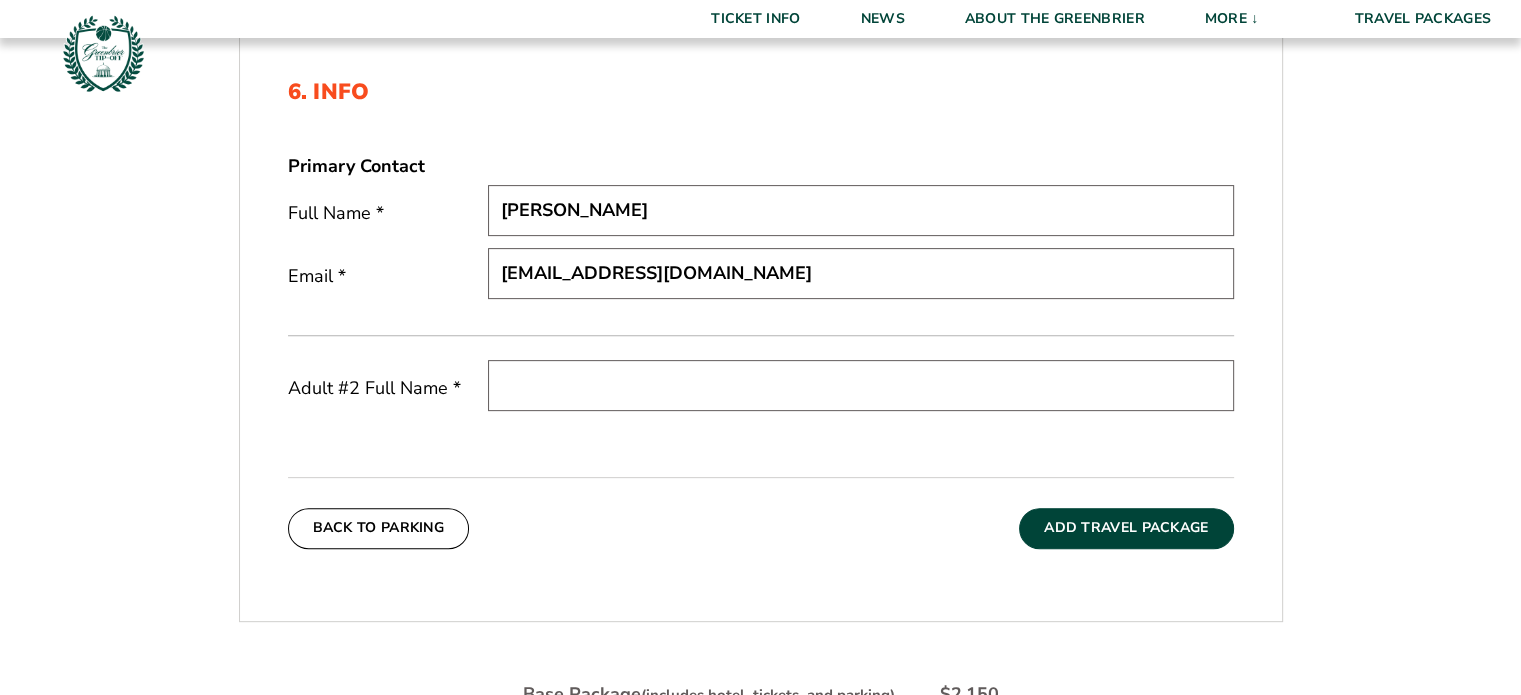 click at bounding box center [861, 385] 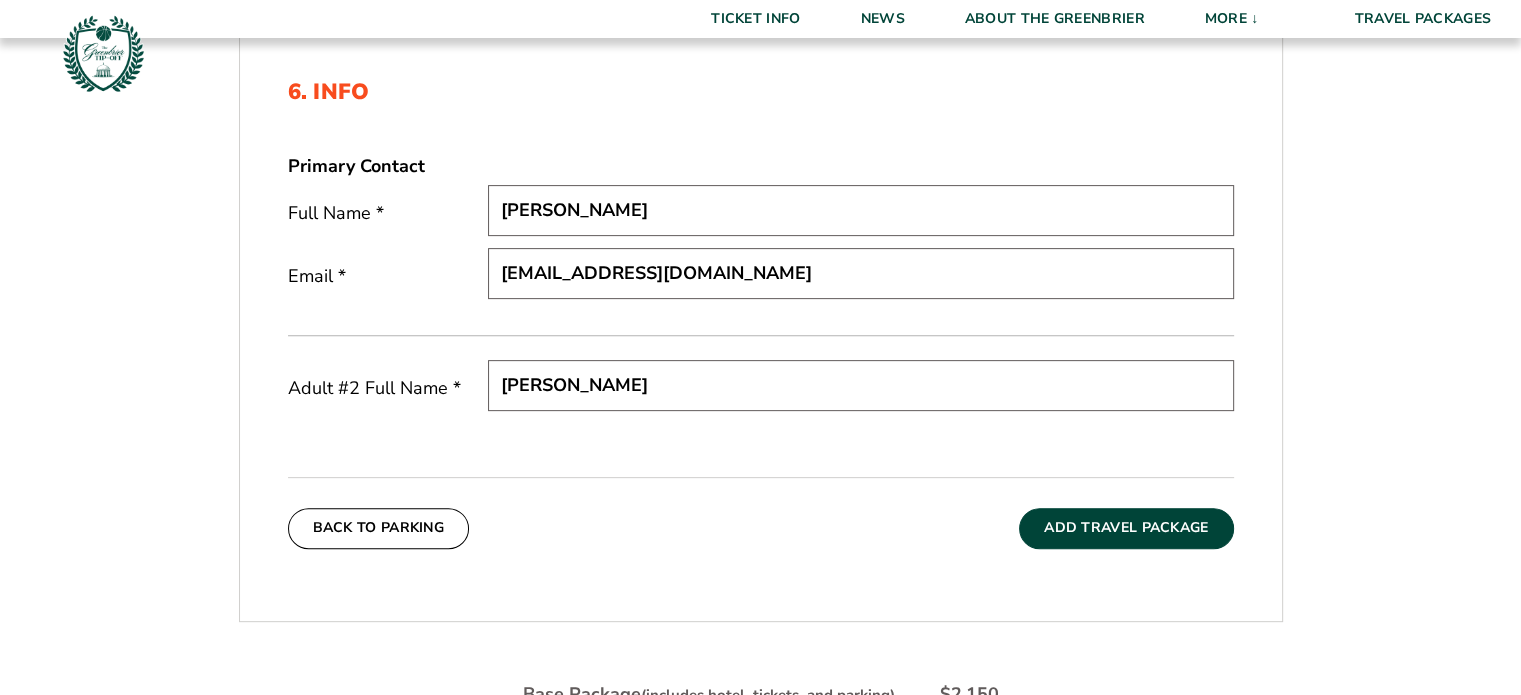 type on "[PERSON_NAME]" 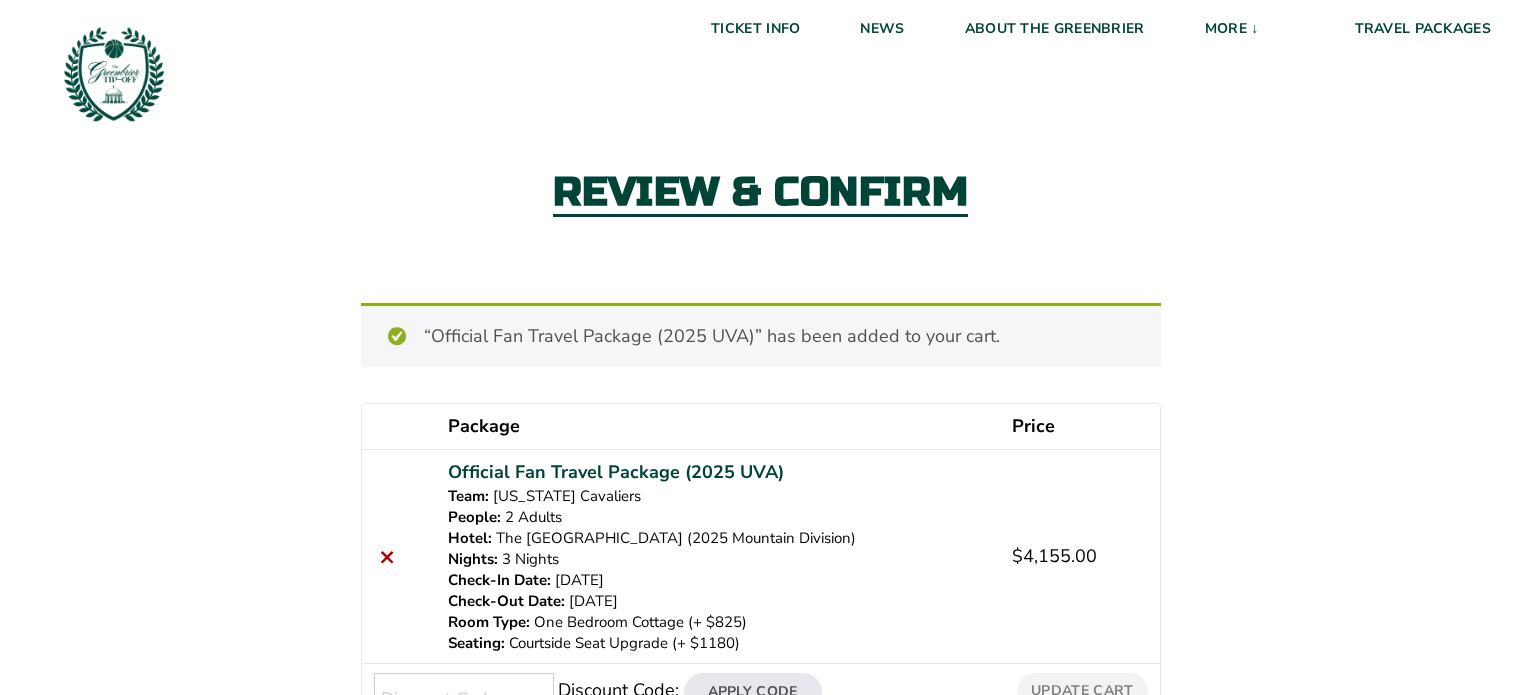 scroll, scrollTop: 0, scrollLeft: 0, axis: both 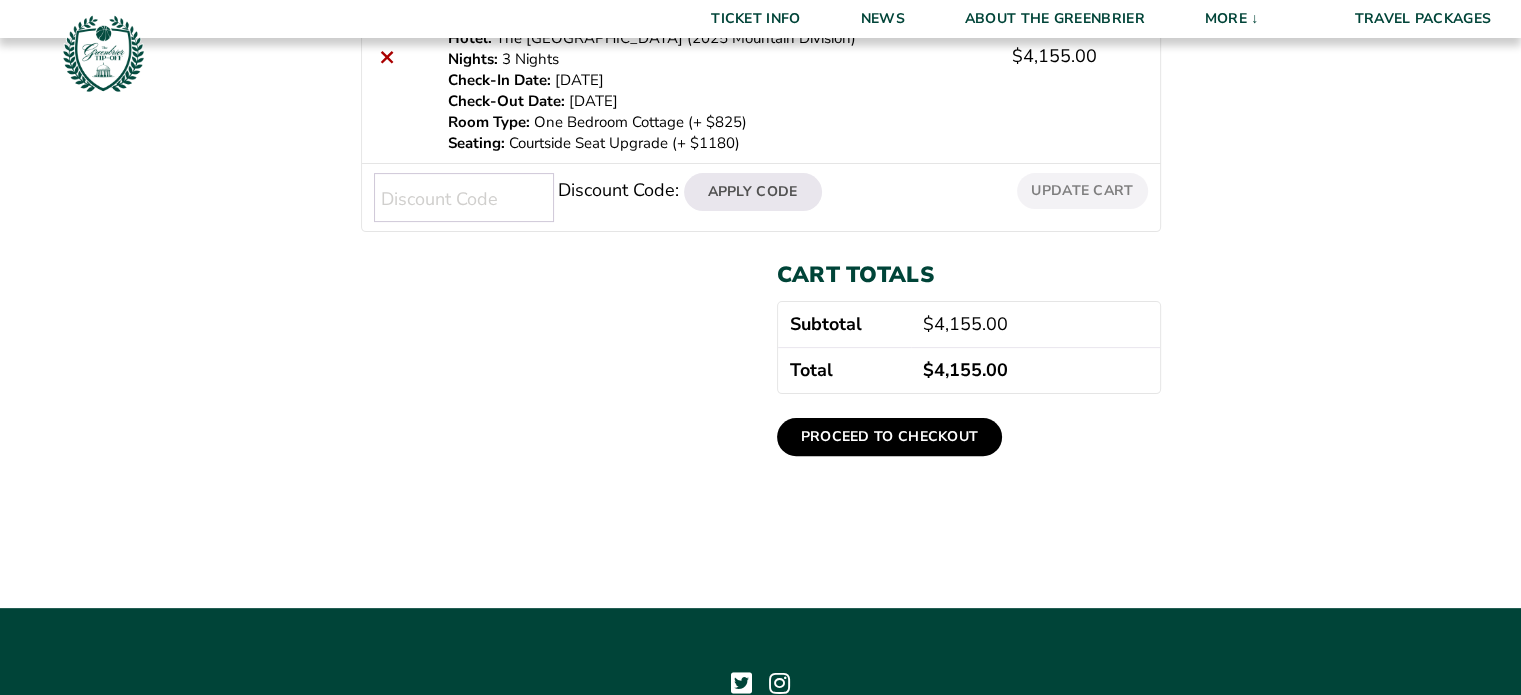 click on "Proceed to checkout" at bounding box center [890, 437] 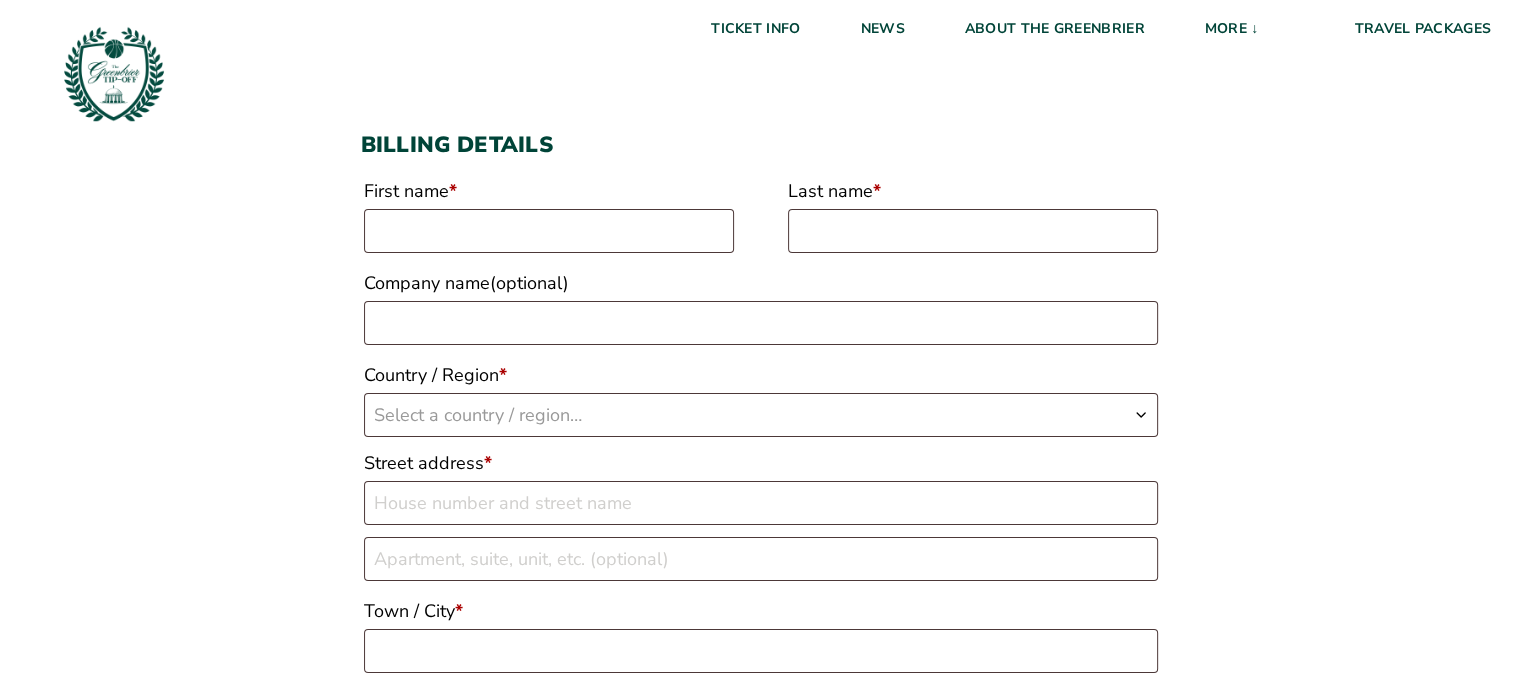 scroll, scrollTop: 200, scrollLeft: 0, axis: vertical 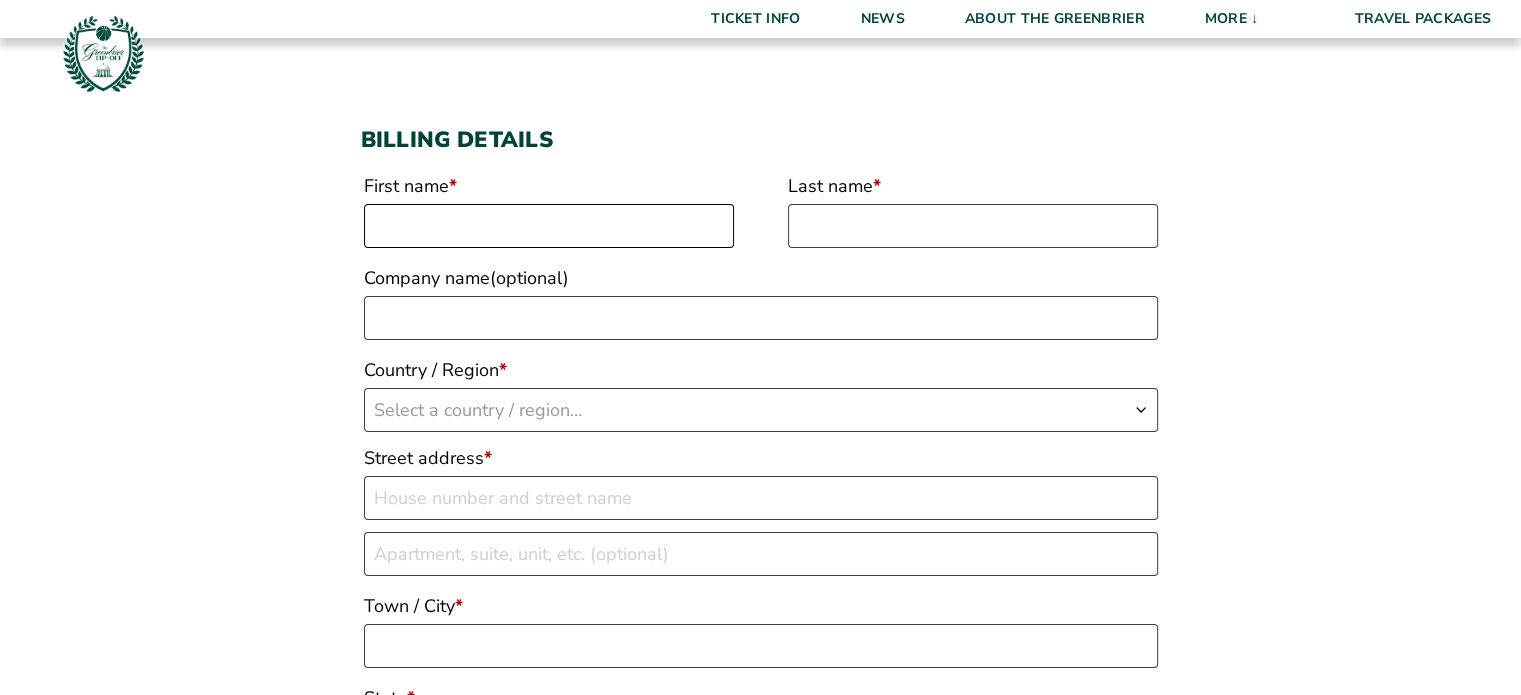 click on "First name  *" at bounding box center [549, 226] 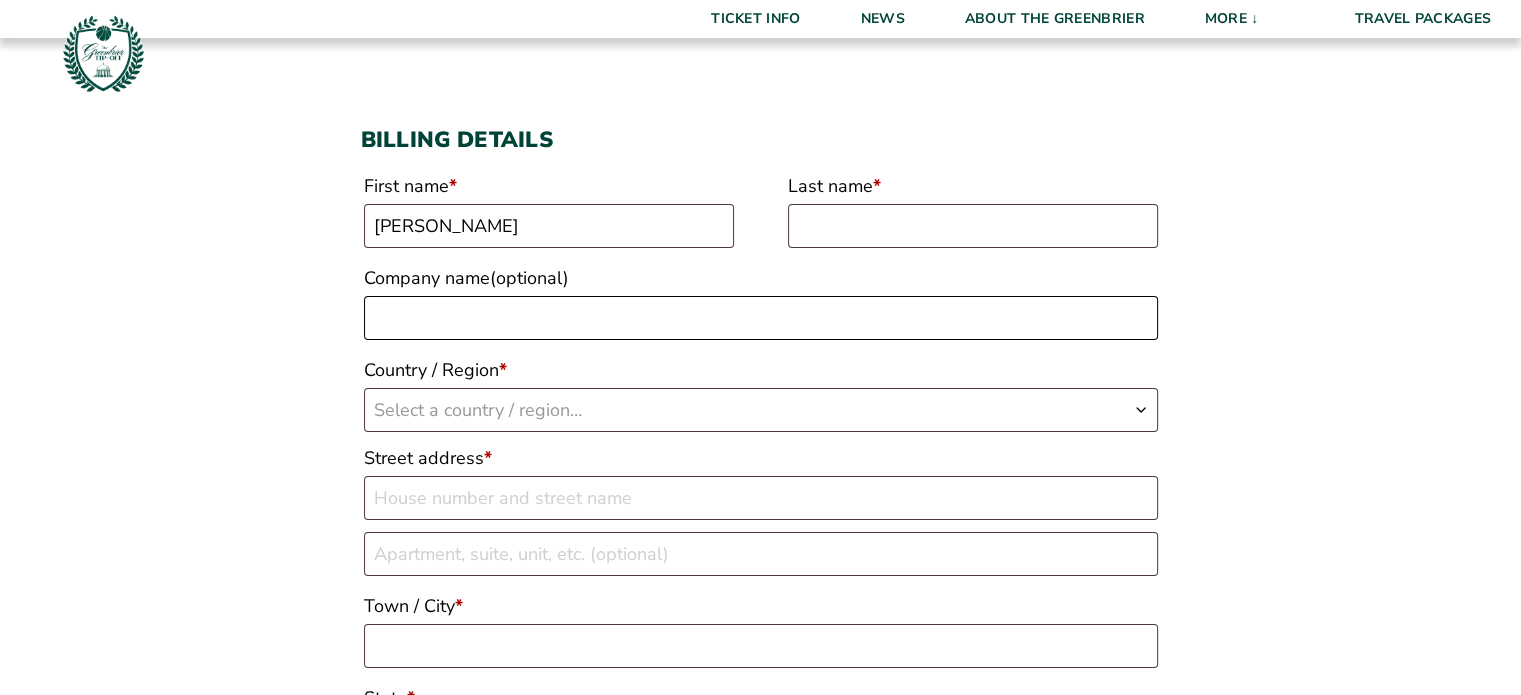 type on "NA" 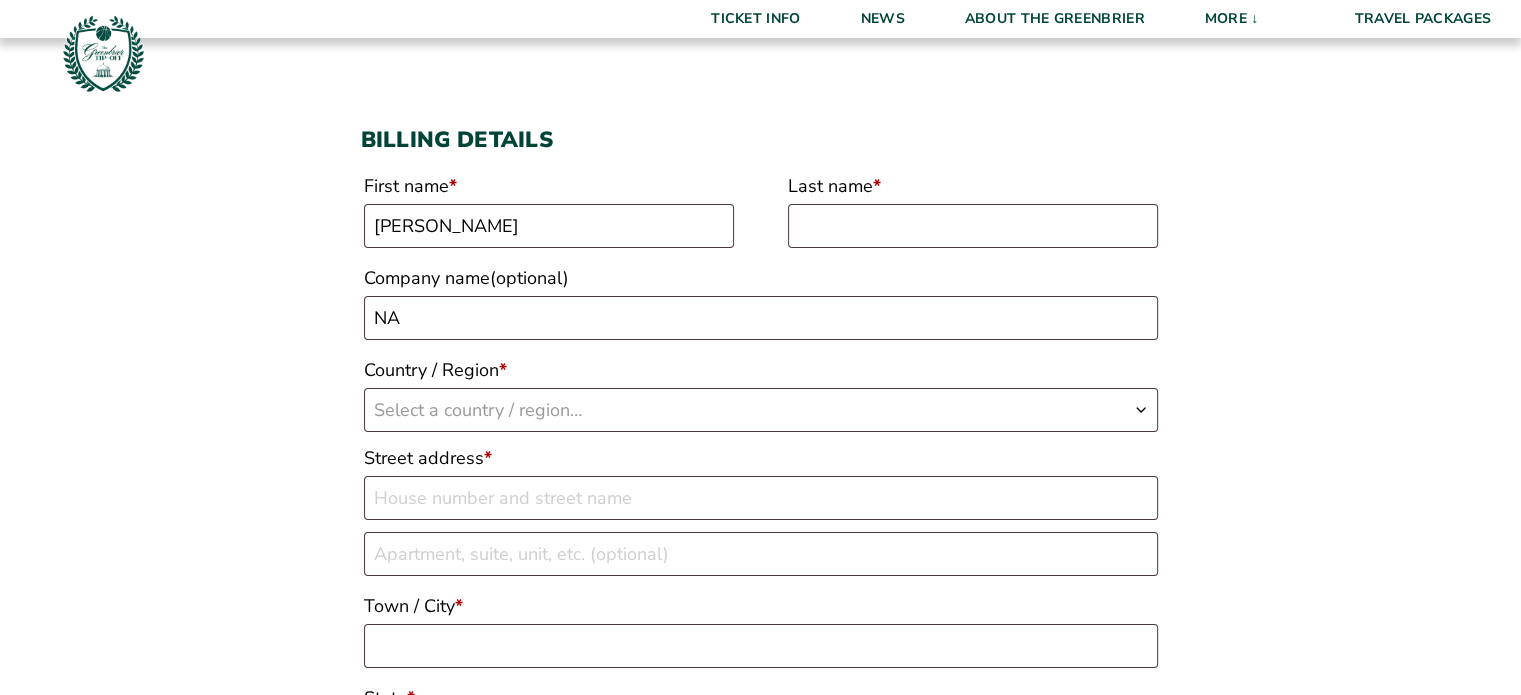 select on "US" 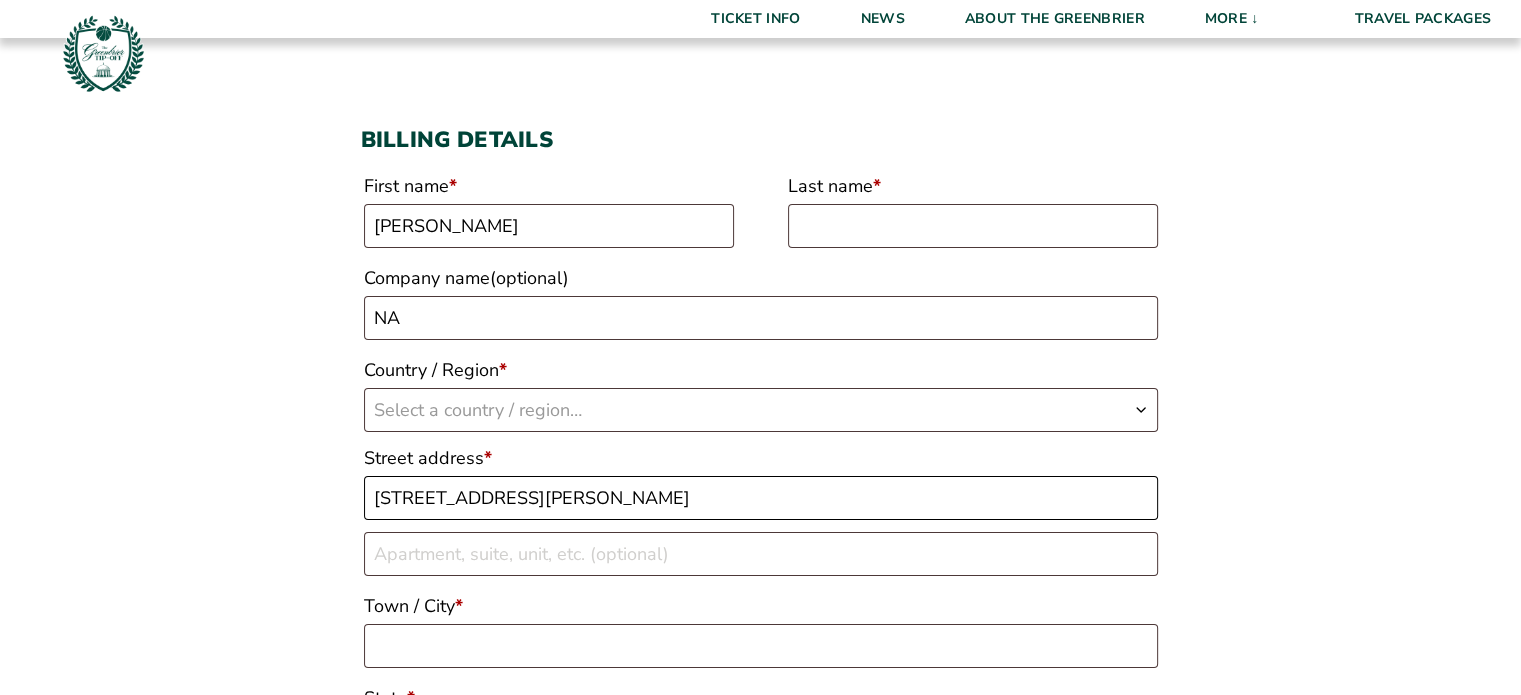 type on "Charlottesville" 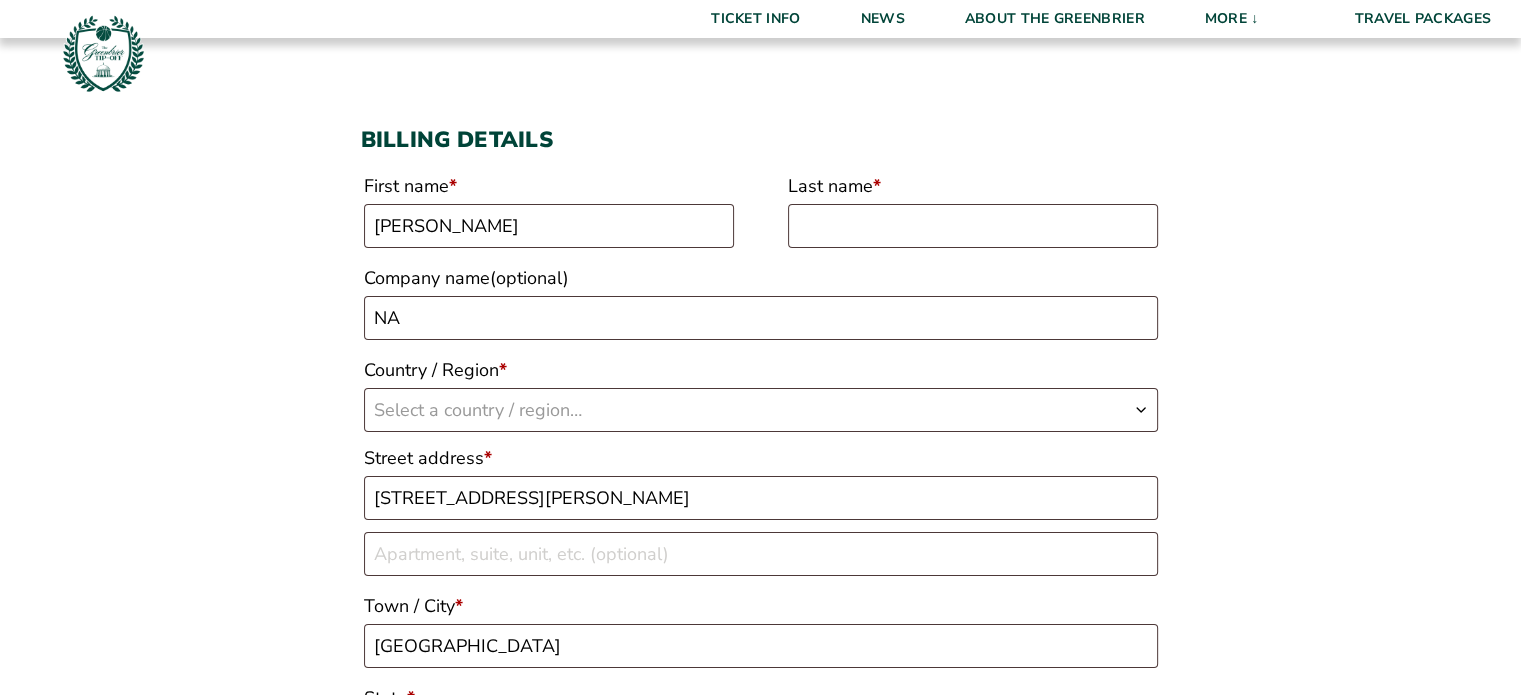 type on "22901-5100" 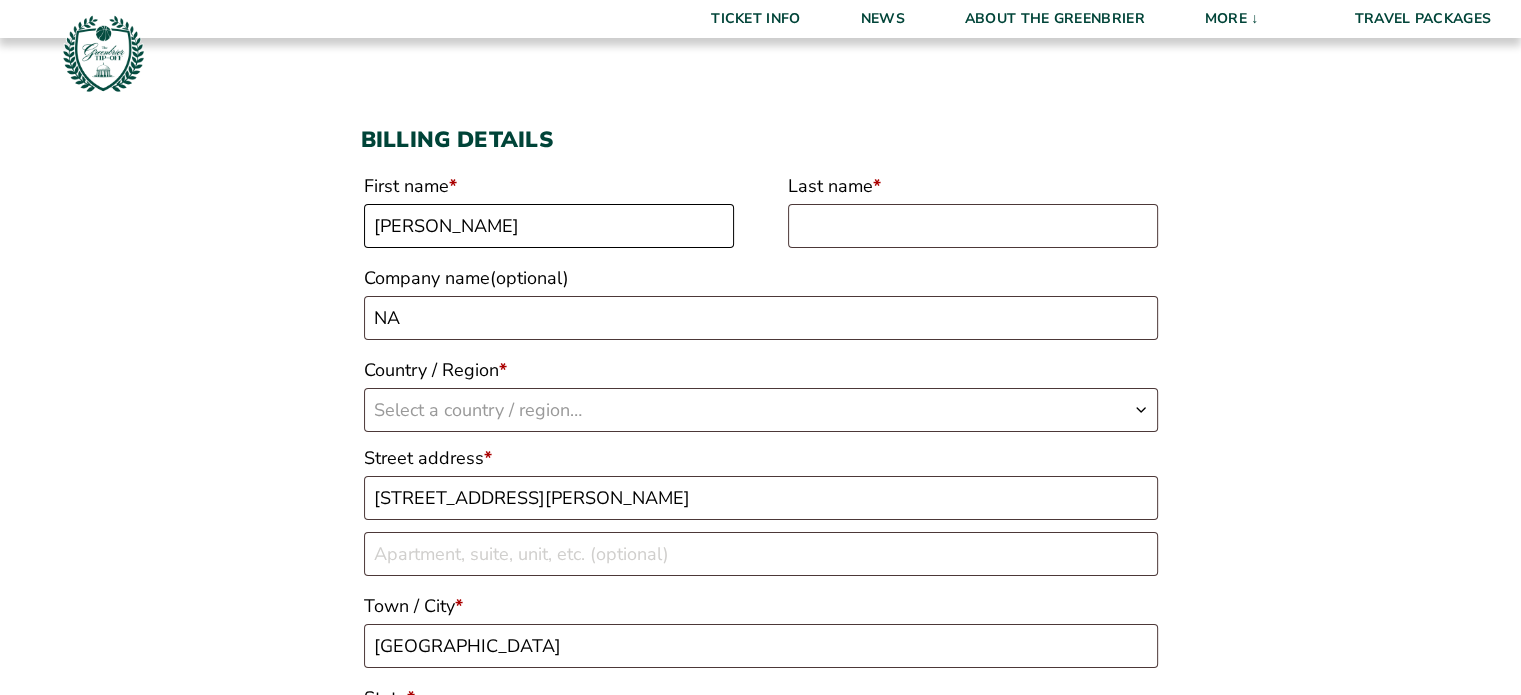 select on "US" 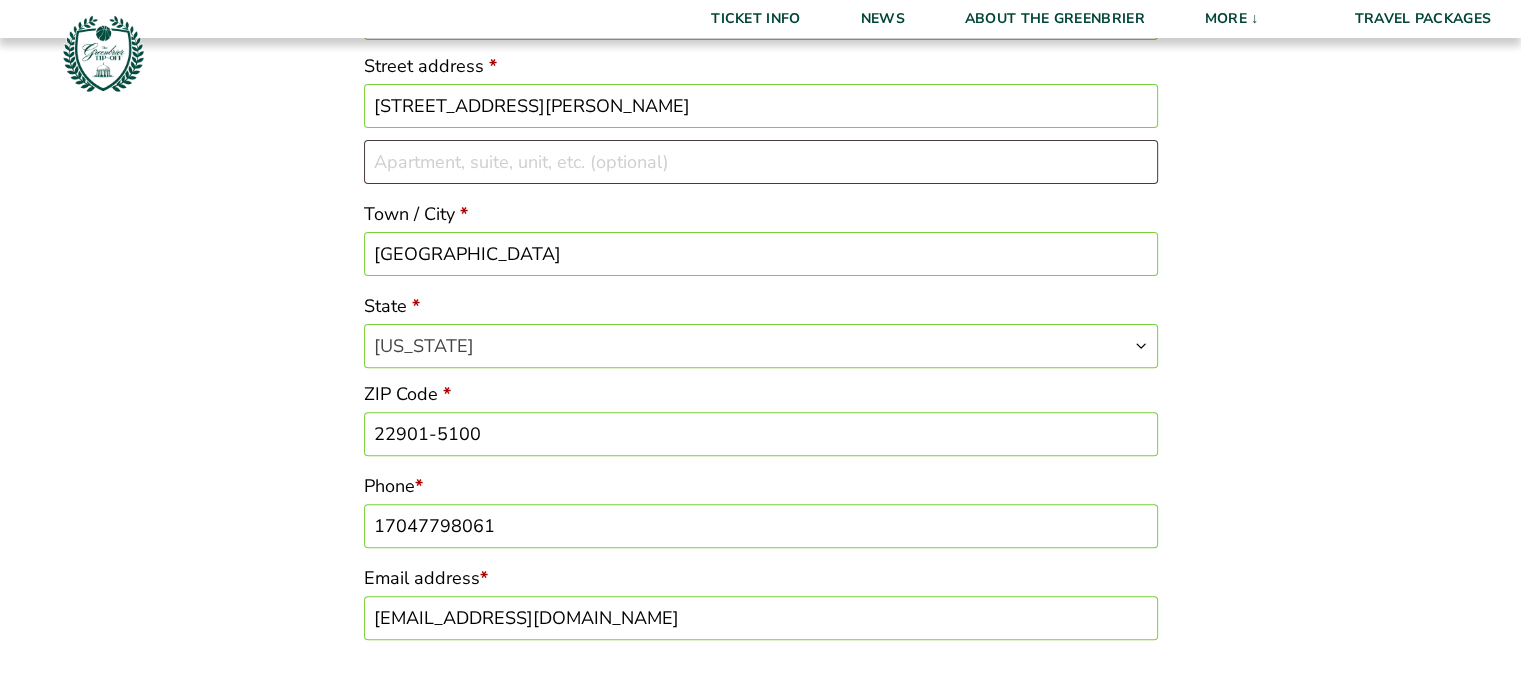 scroll, scrollTop: 292, scrollLeft: 0, axis: vertical 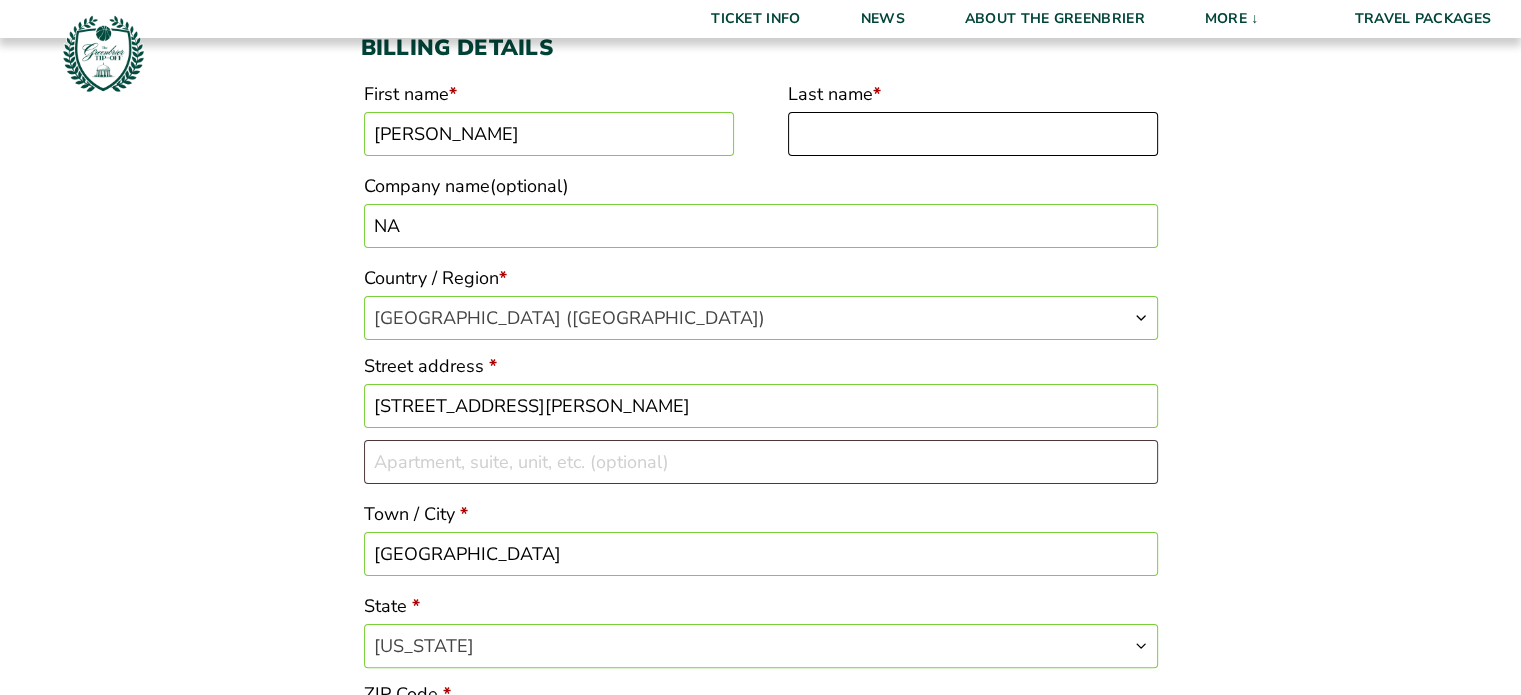 click on "Last name  *" at bounding box center [973, 134] 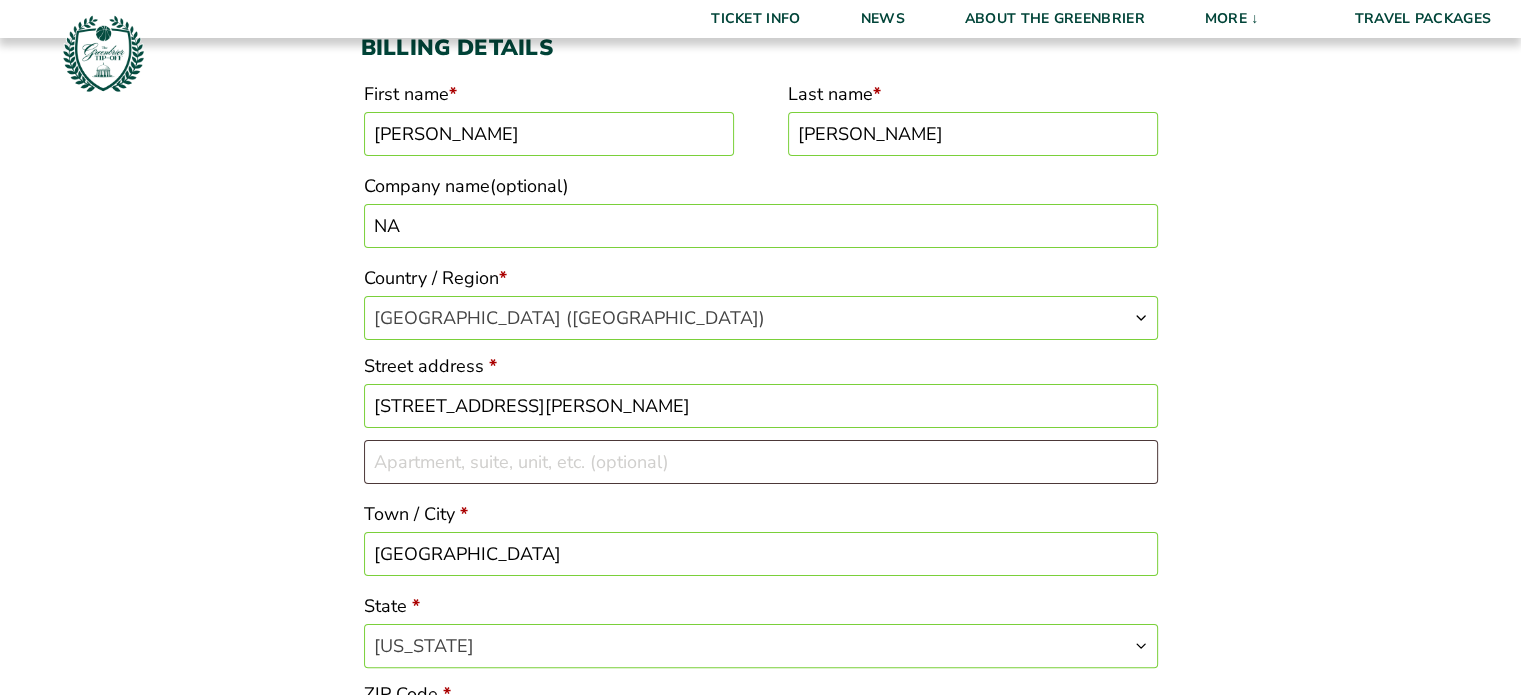 drag, startPoint x: 419, startPoint y: 237, endPoint x: 320, endPoint y: 230, distance: 99.24717 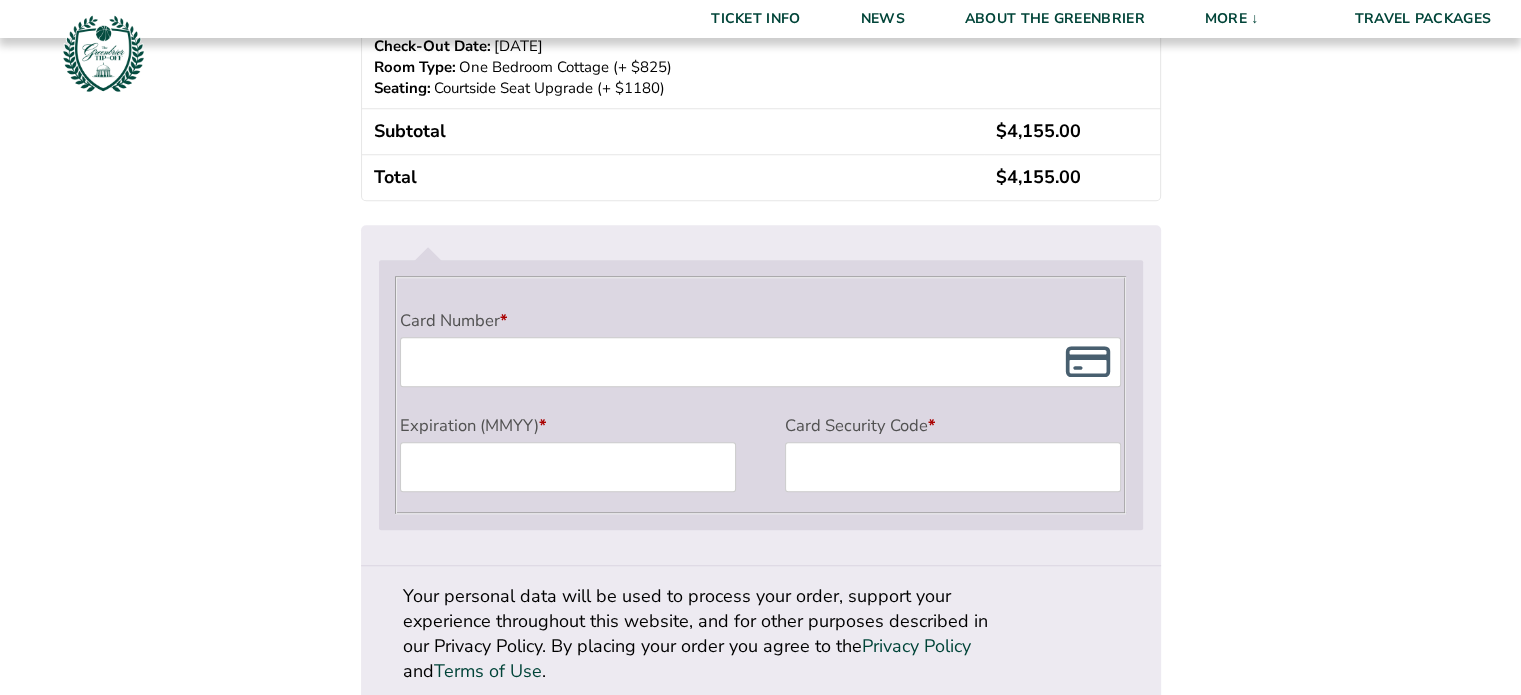 scroll, scrollTop: 1692, scrollLeft: 0, axis: vertical 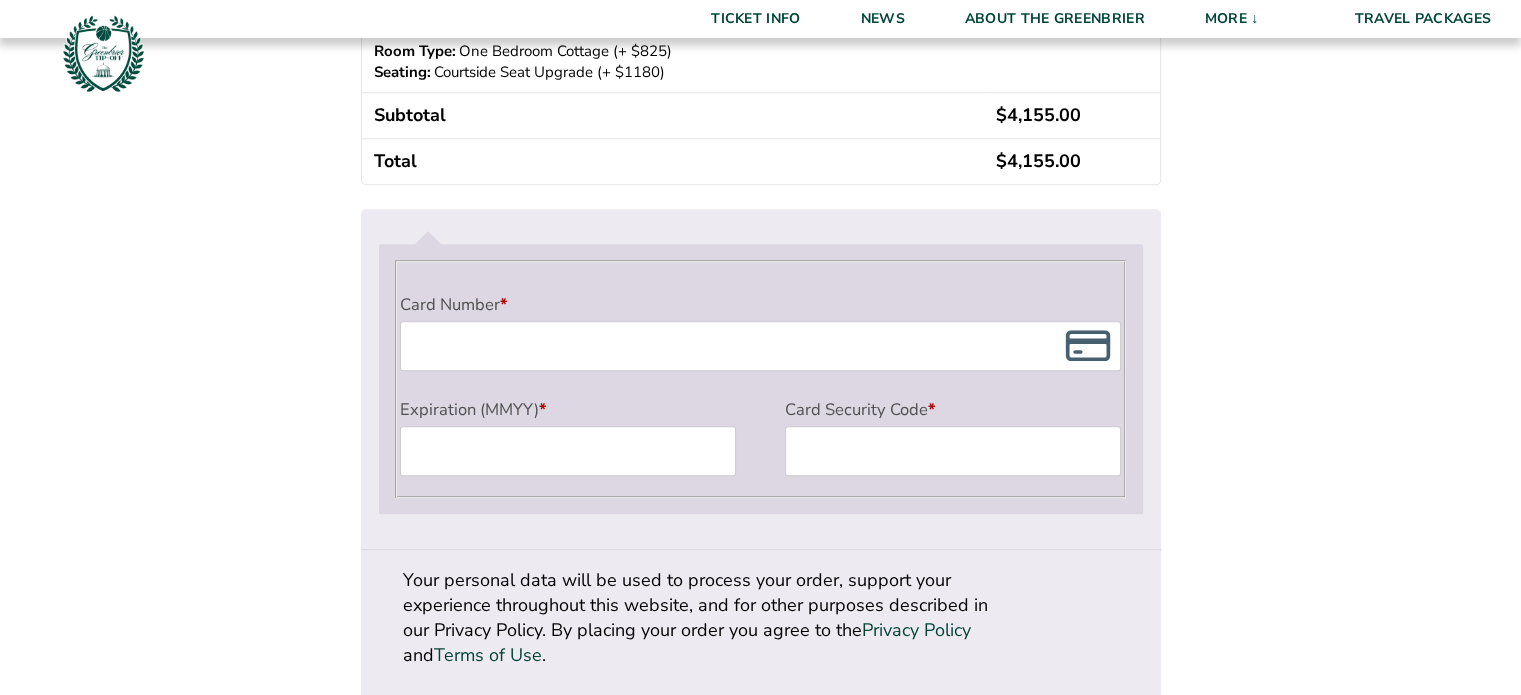 type 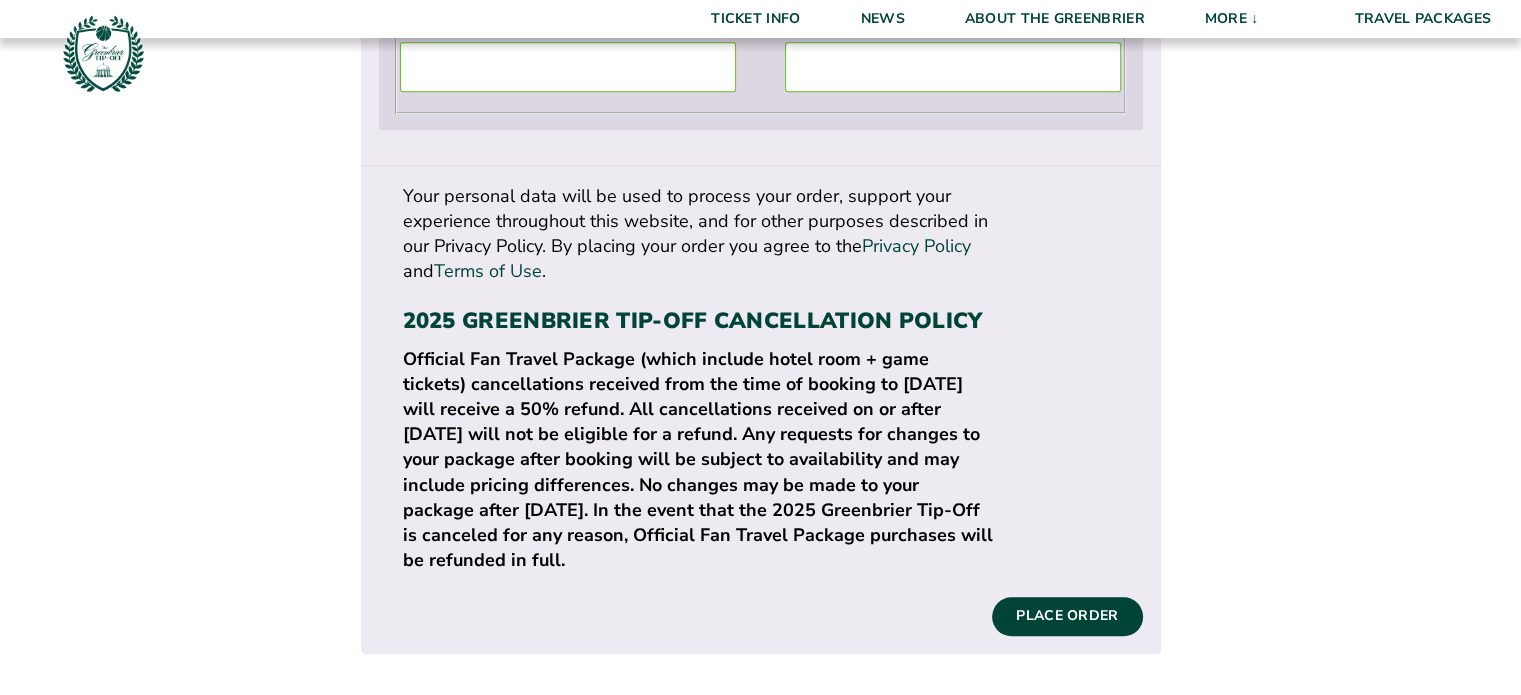 scroll, scrollTop: 2092, scrollLeft: 0, axis: vertical 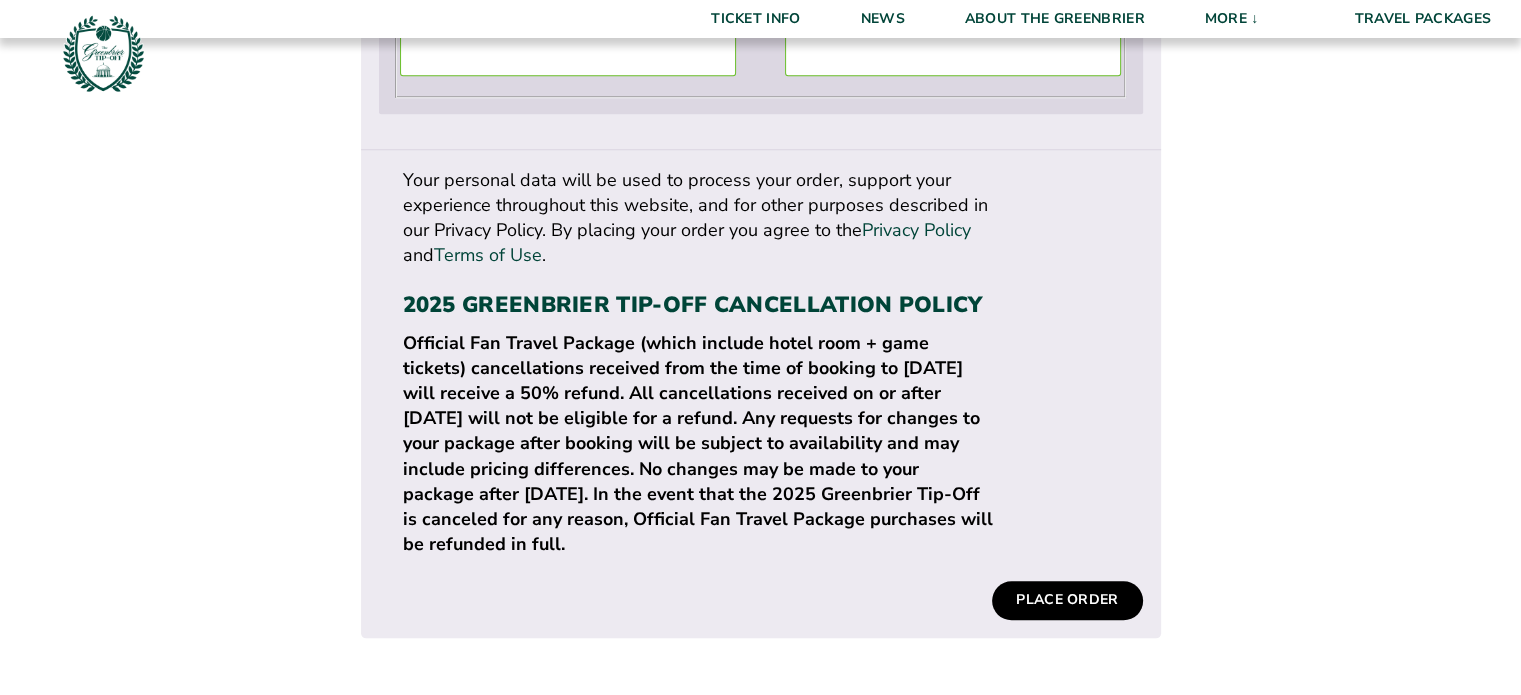 click on "Place order" at bounding box center (1067, 600) 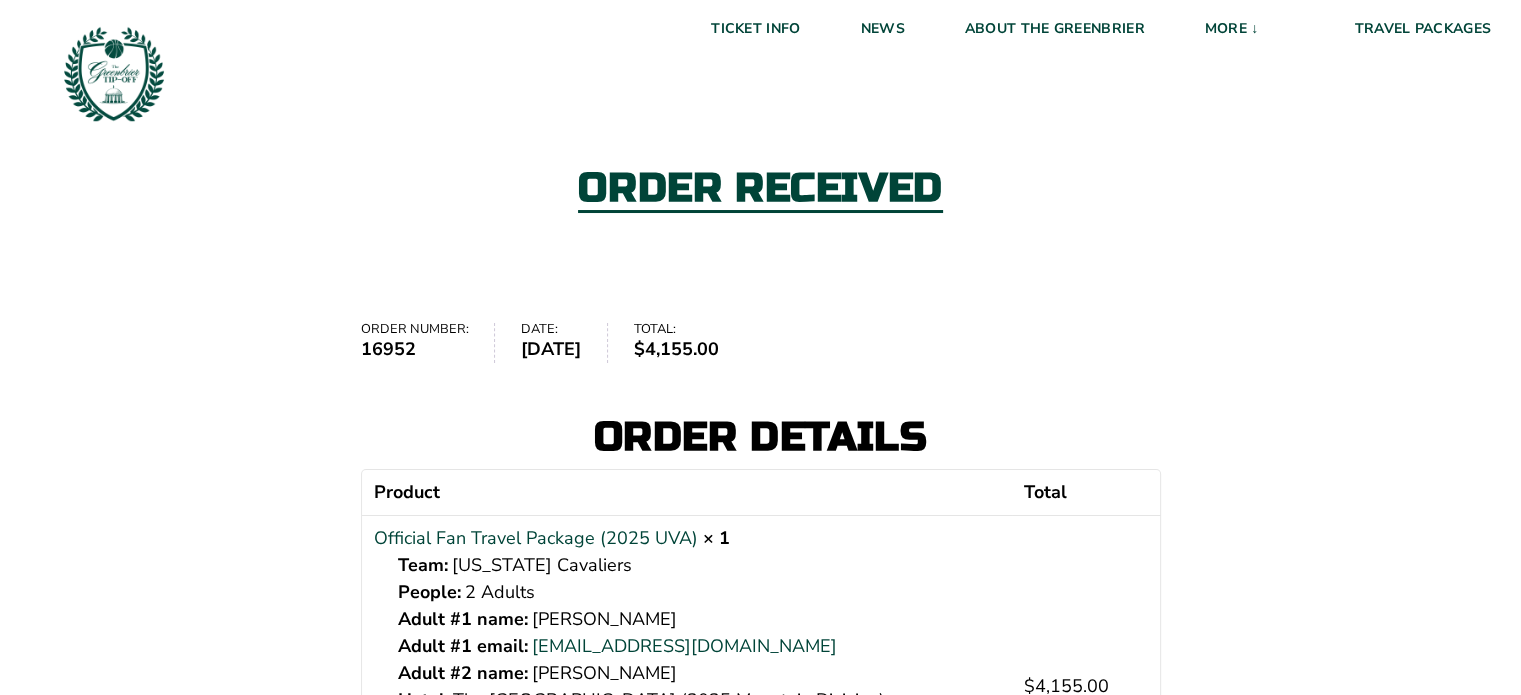 scroll, scrollTop: 0, scrollLeft: 0, axis: both 